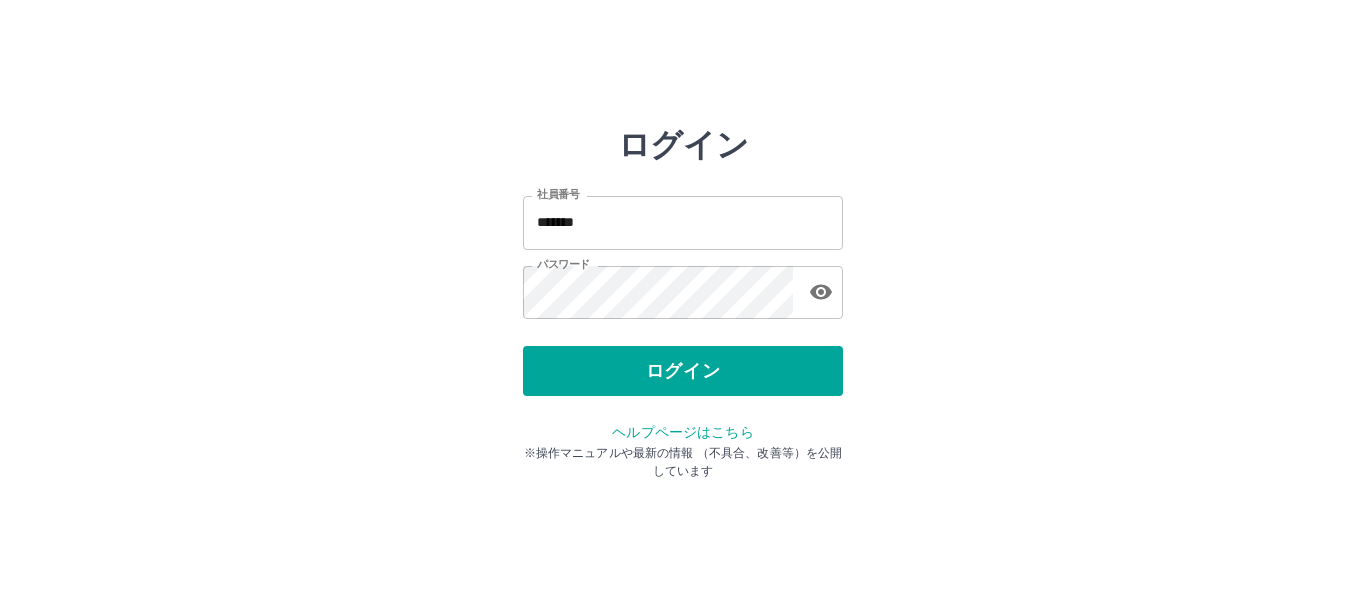 scroll, scrollTop: 0, scrollLeft: 0, axis: both 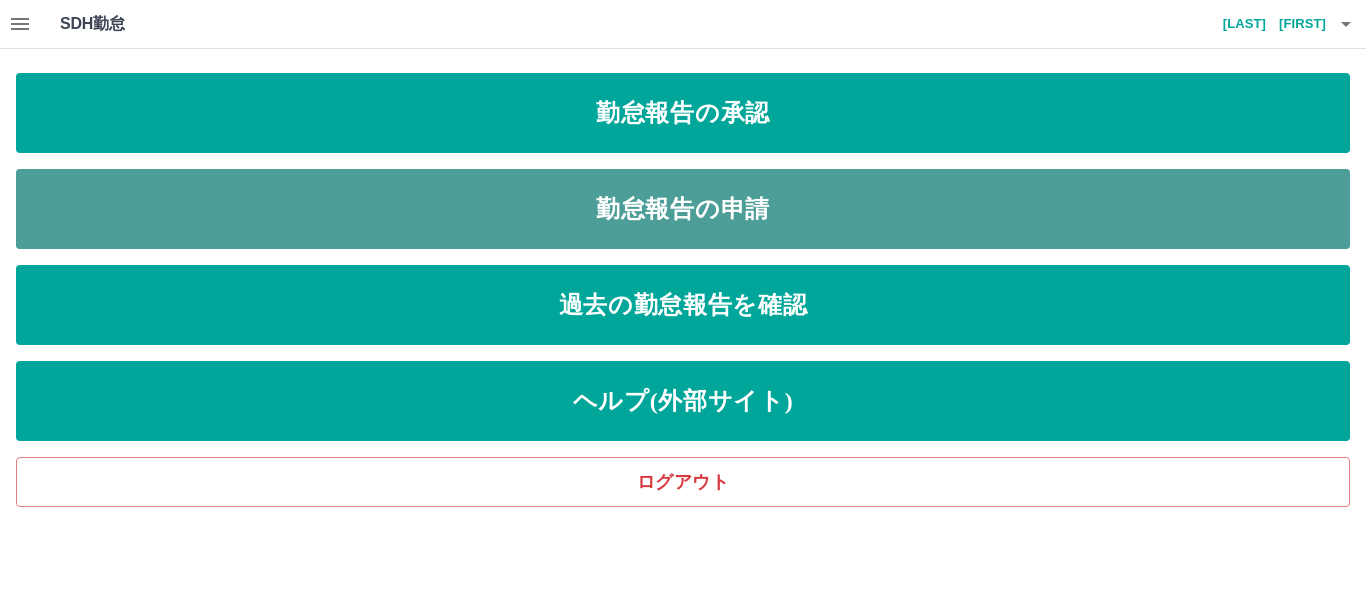 click on "勤怠報告の申請" at bounding box center (683, 209) 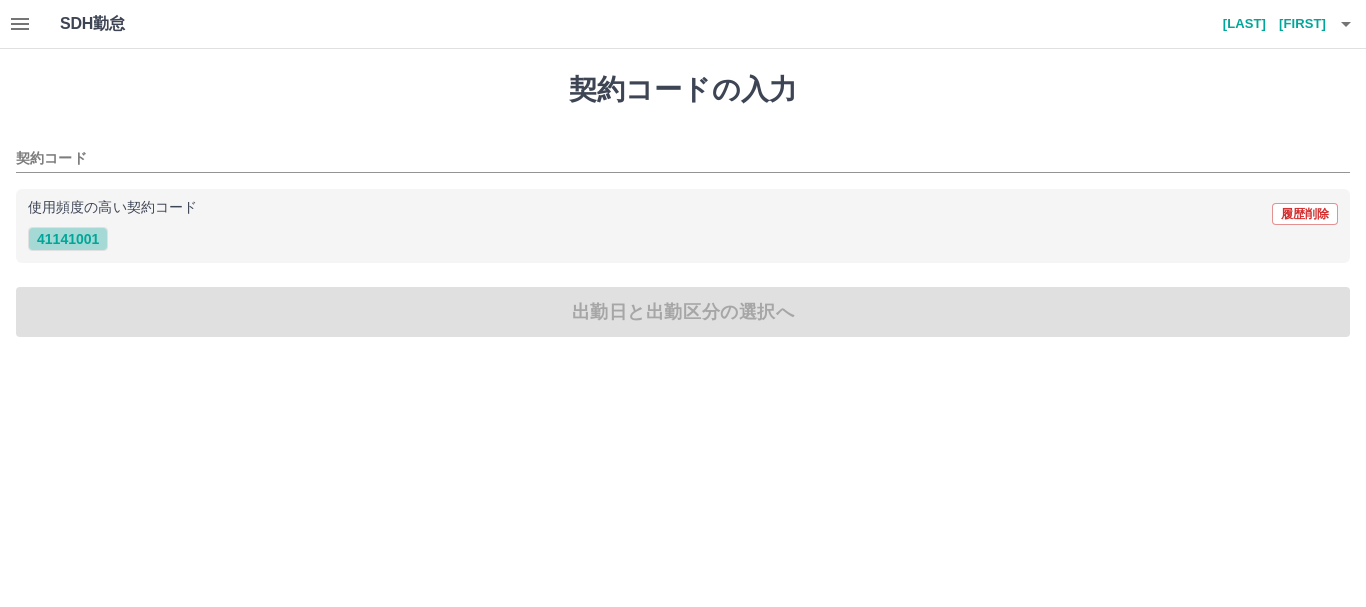 click on "41141001" at bounding box center (68, 239) 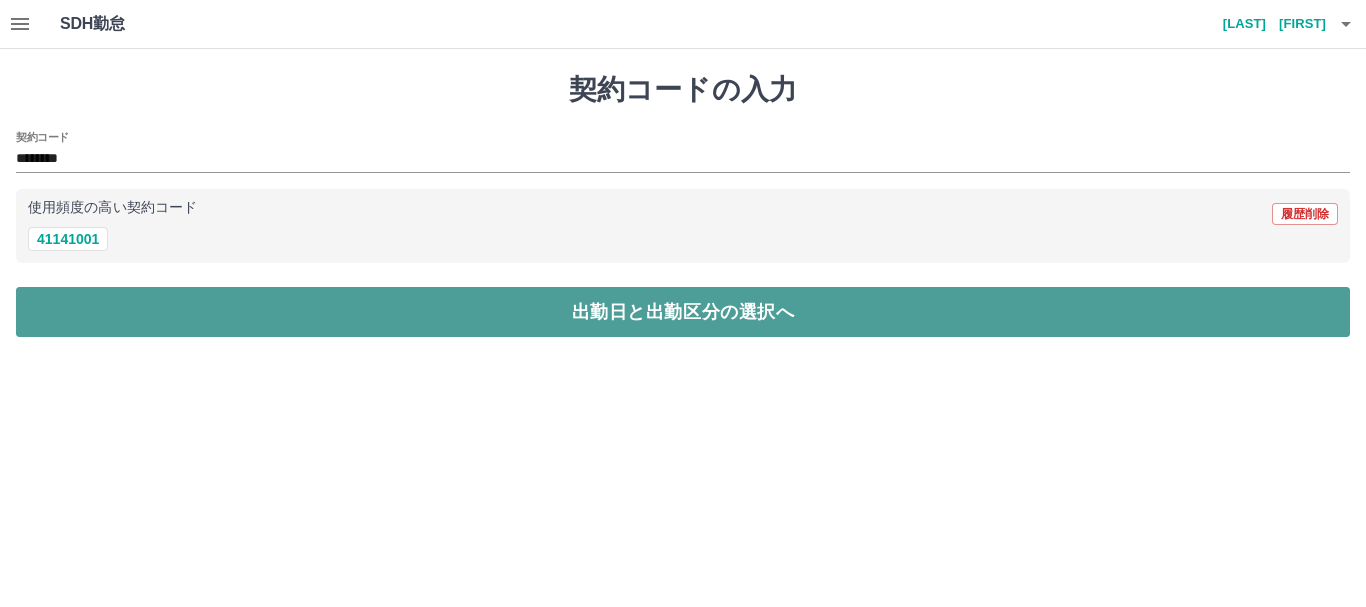 click on "出勤日と出勤区分の選択へ" at bounding box center (683, 312) 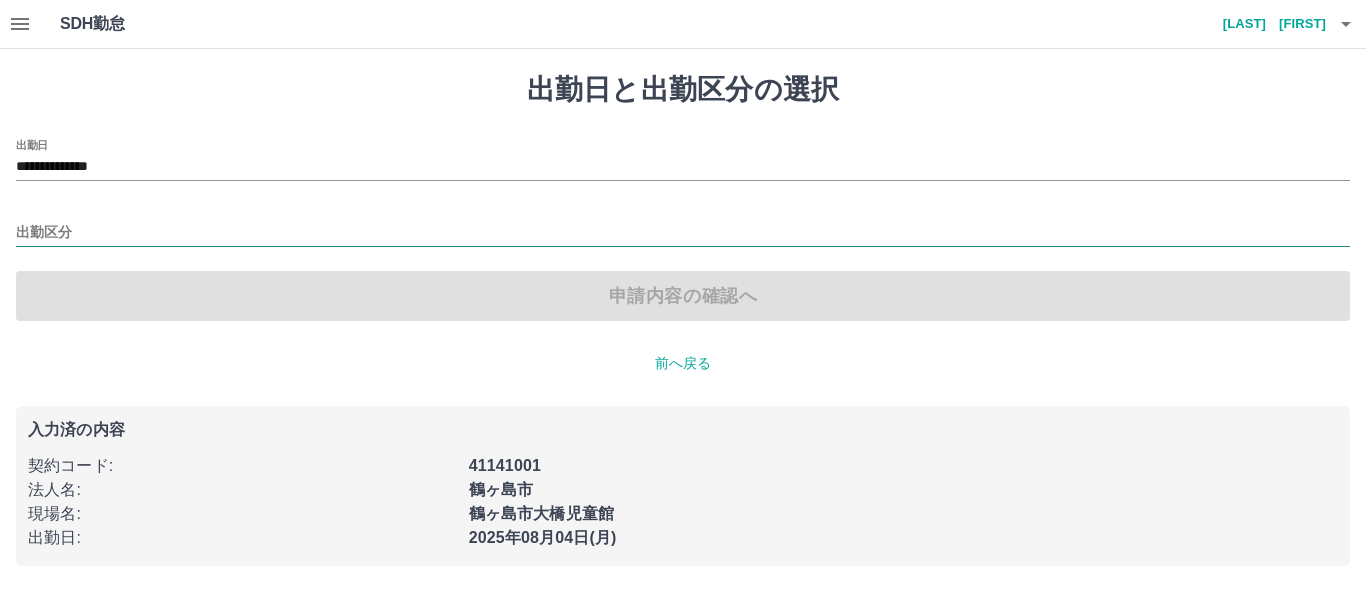 click on "出勤区分" at bounding box center [683, 233] 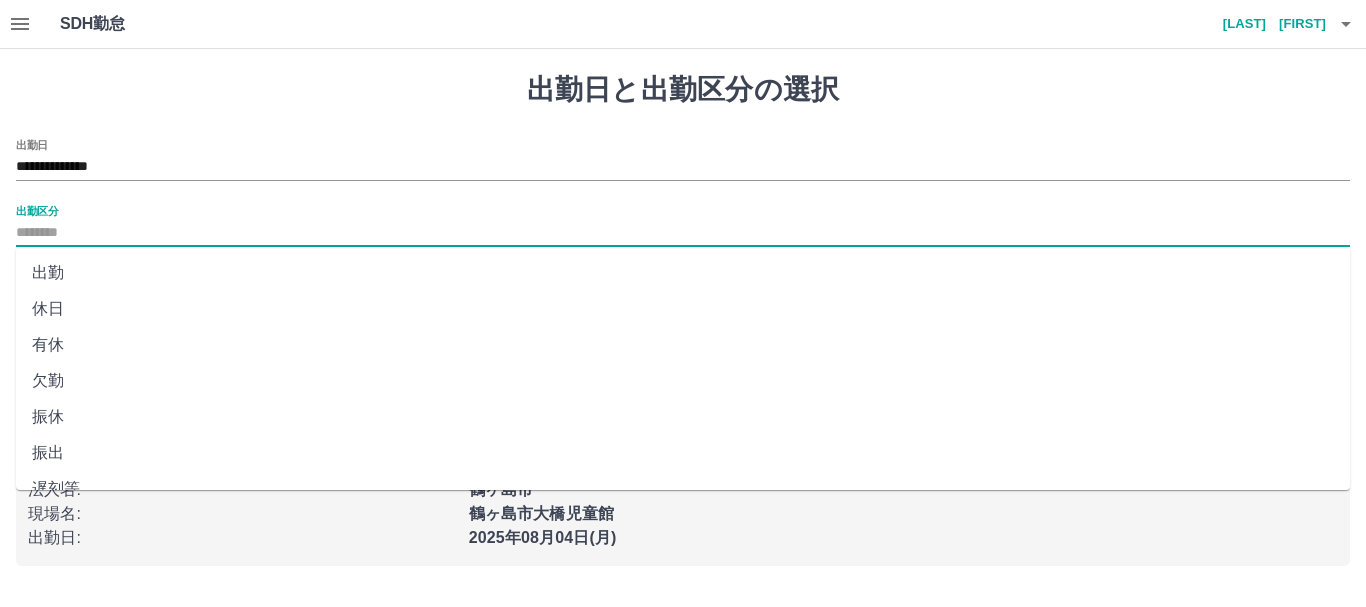click on "出勤" at bounding box center [683, 273] 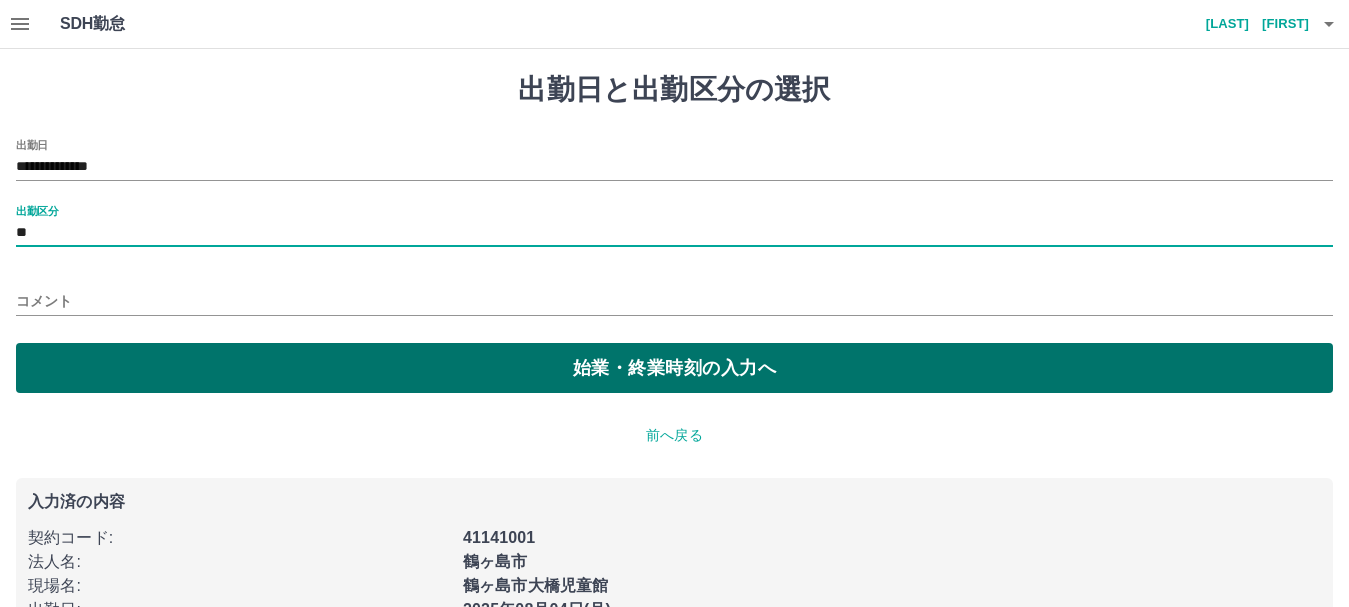 click on "始業・終業時刻の入力へ" at bounding box center [674, 368] 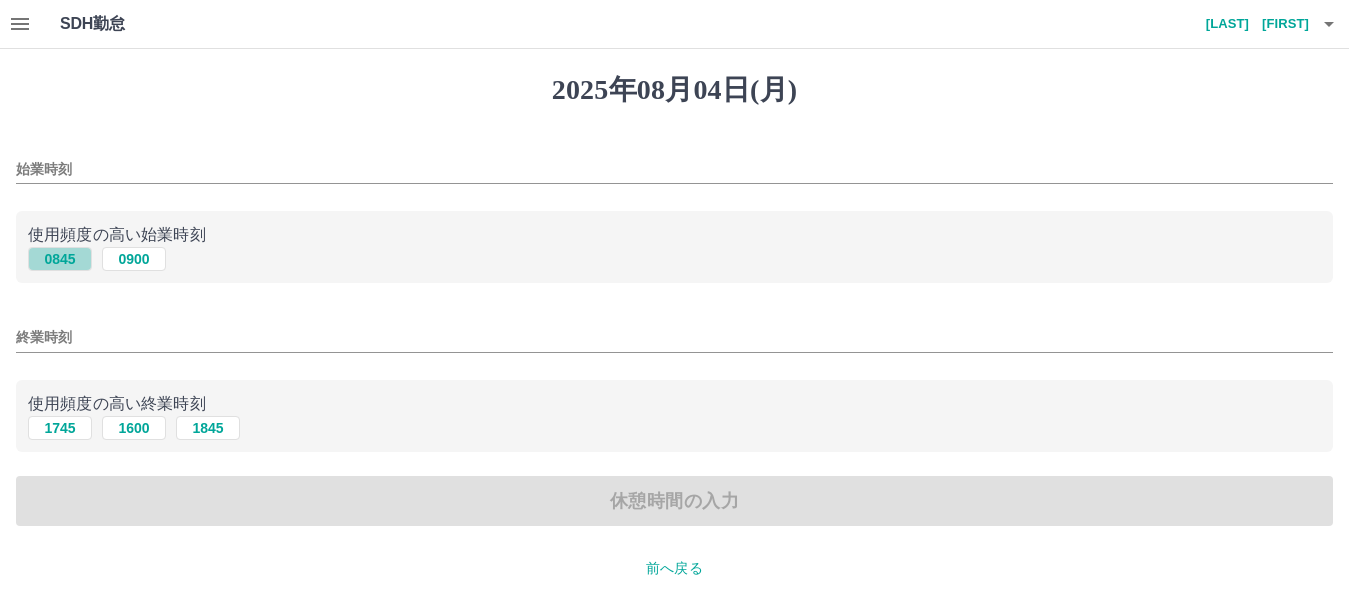click on "0845" at bounding box center [60, 259] 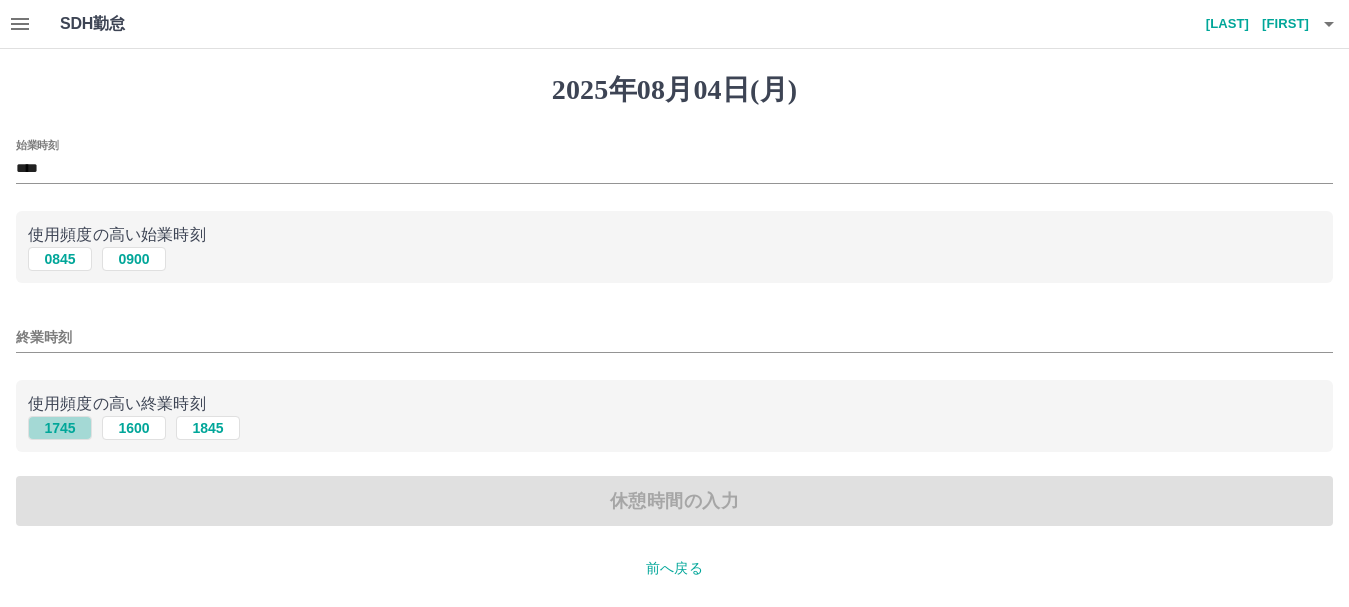 click on "1745" at bounding box center (60, 428) 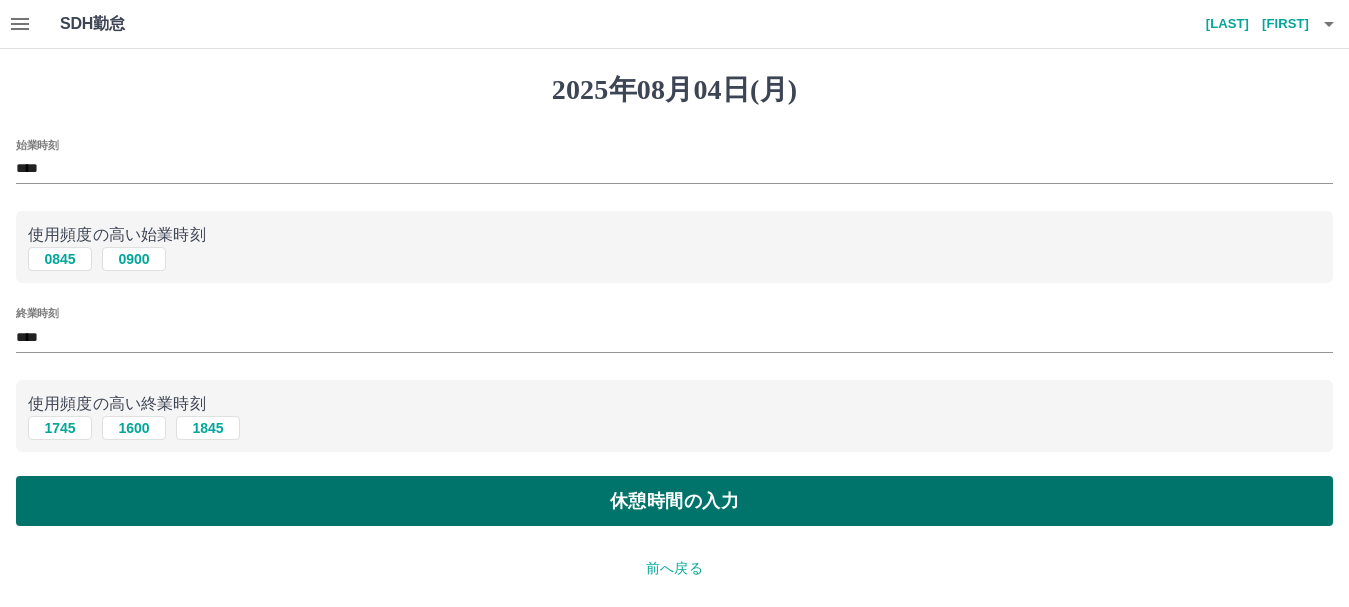 click on "休憩時間の入力" at bounding box center [674, 501] 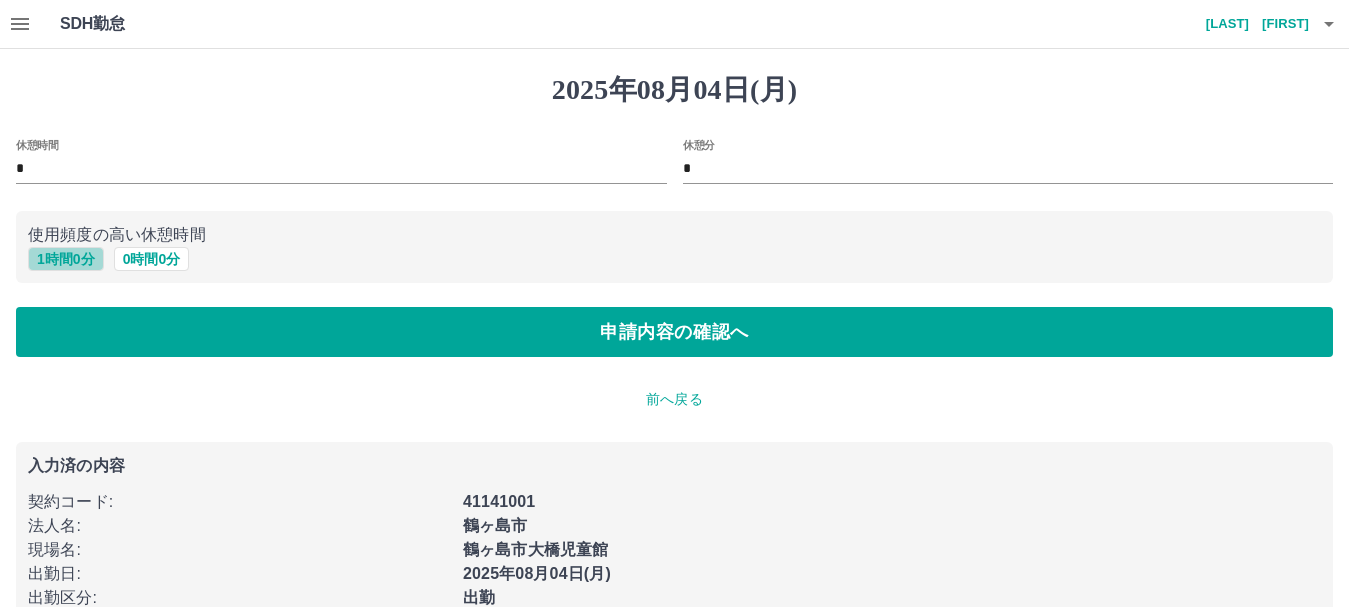 click on "1 時間 0 分" at bounding box center (66, 259) 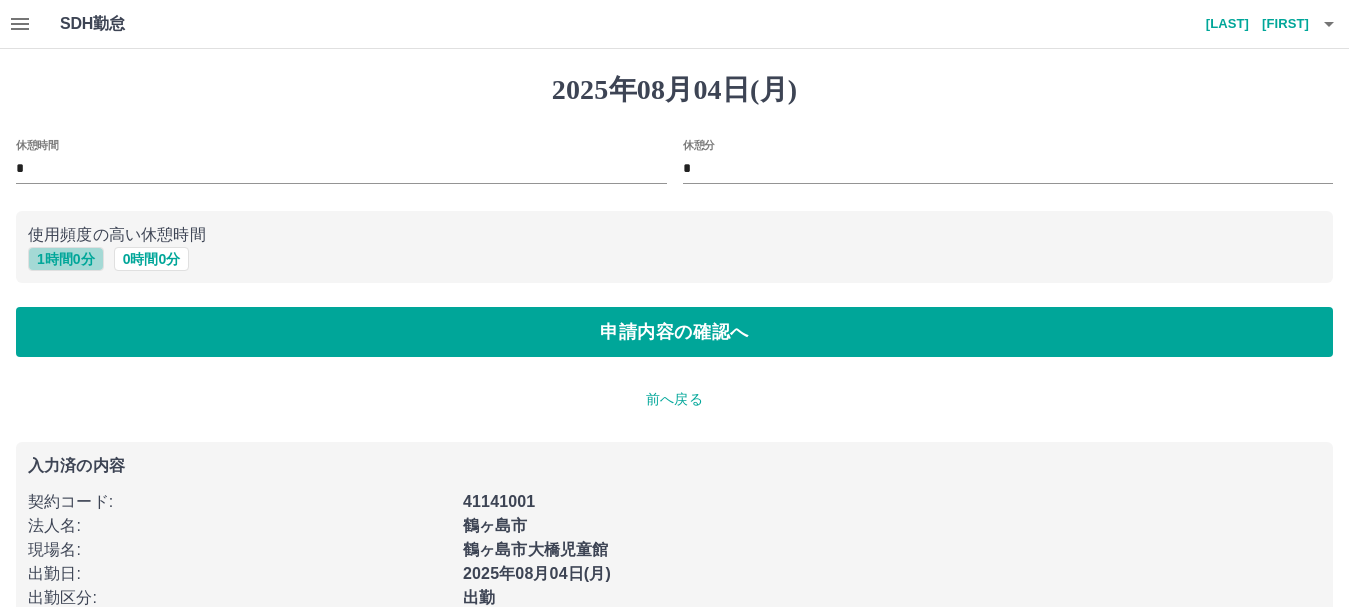 type on "*" 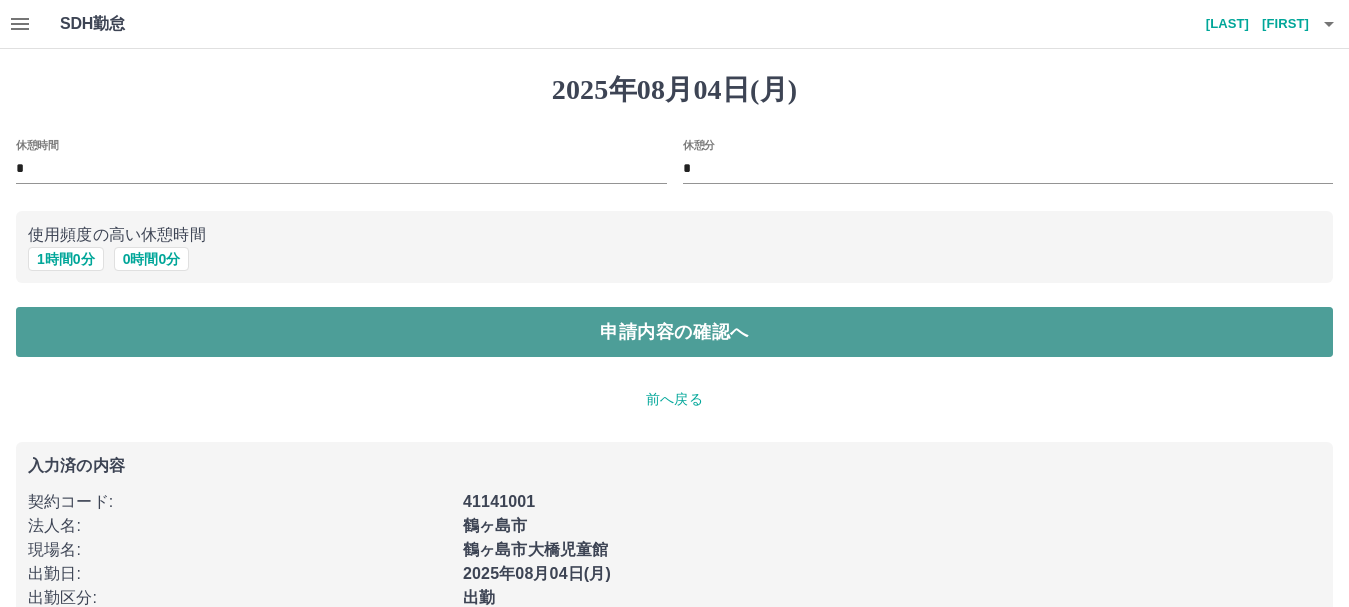 click on "申請内容の確認へ" at bounding box center (674, 332) 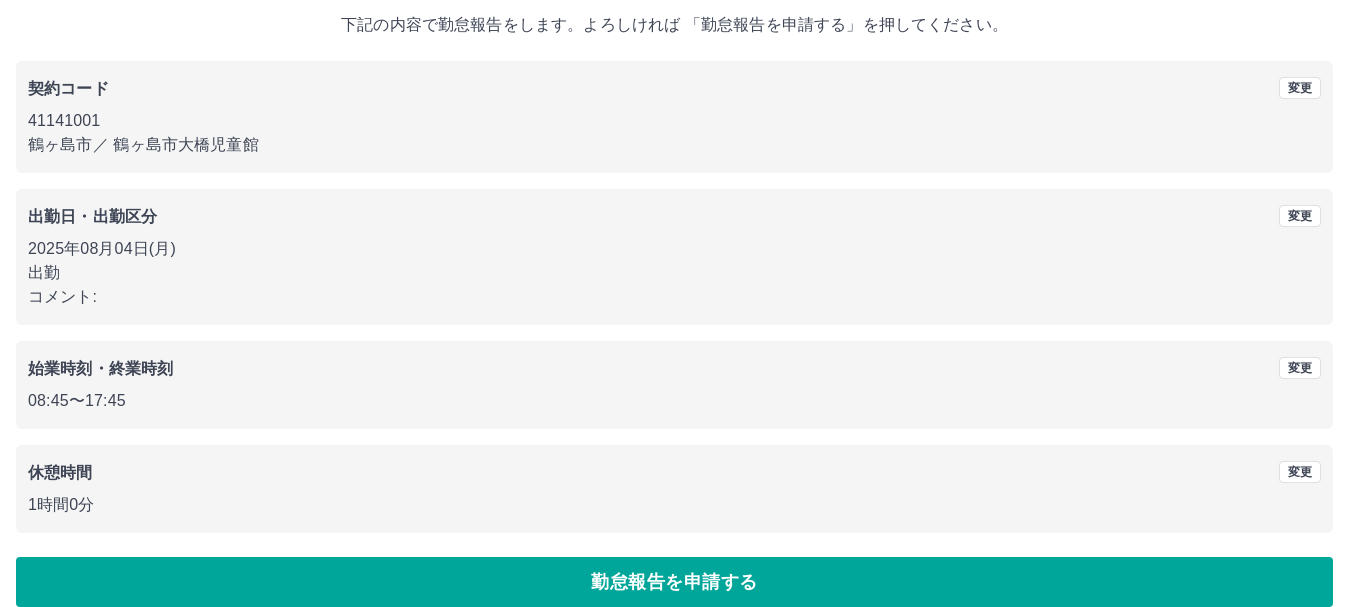 scroll, scrollTop: 142, scrollLeft: 0, axis: vertical 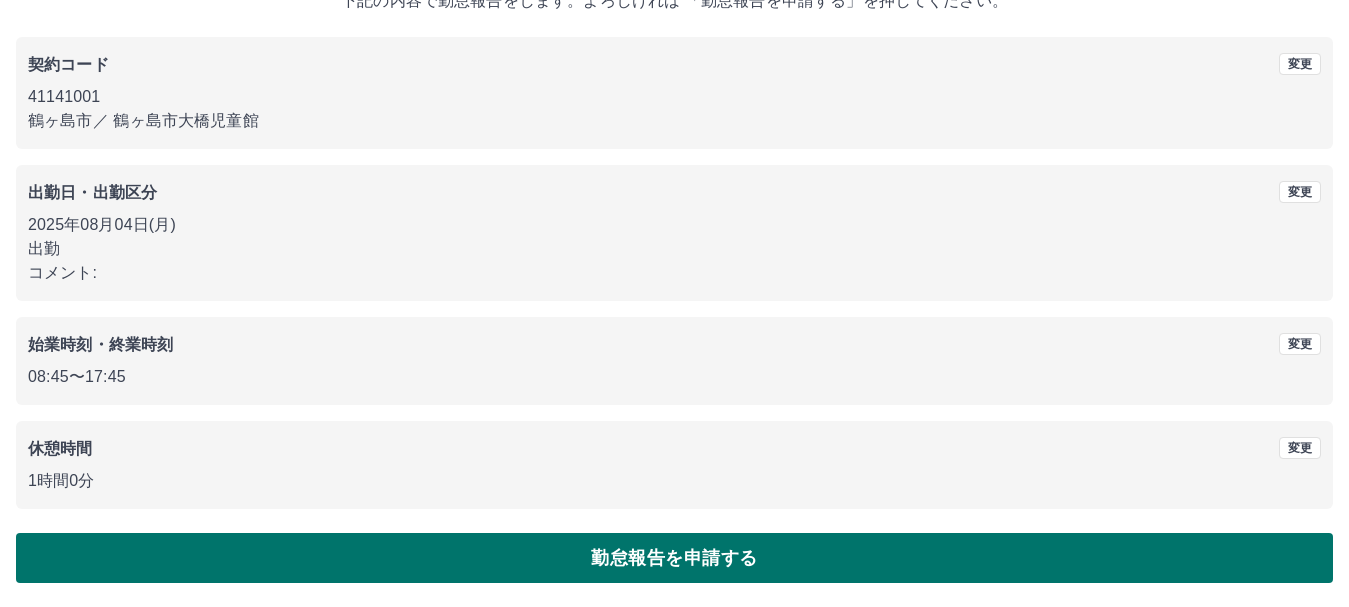 click on "勤怠報告を申請する" at bounding box center (674, 558) 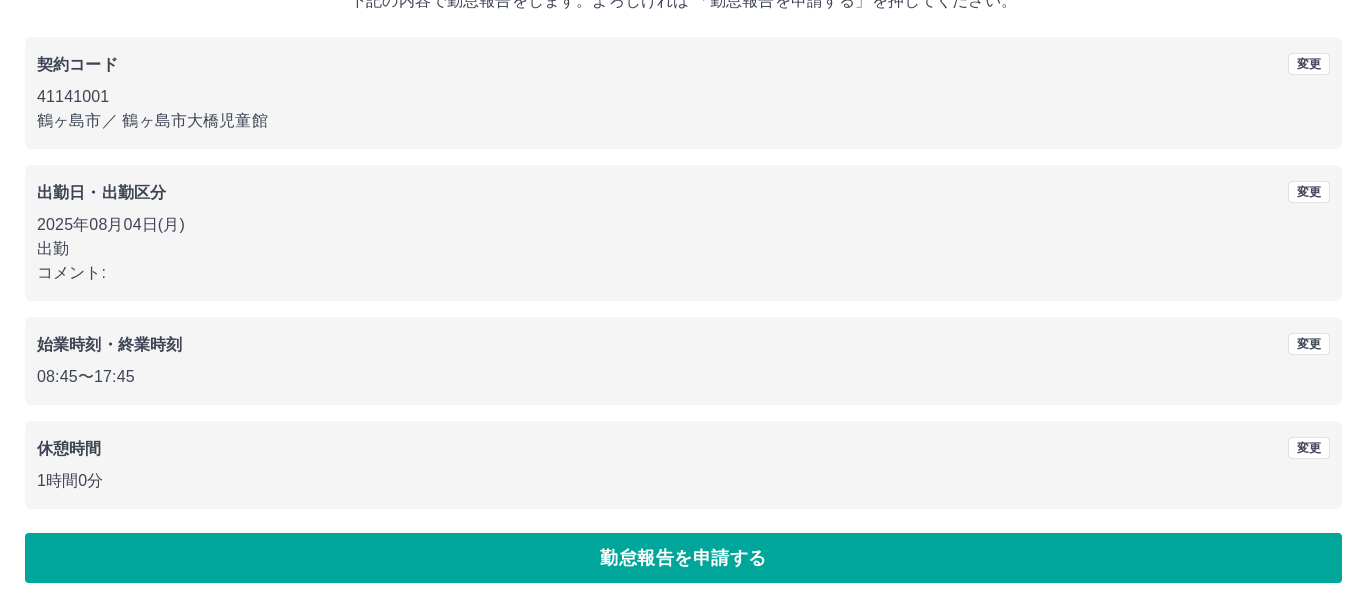 scroll, scrollTop: 0, scrollLeft: 0, axis: both 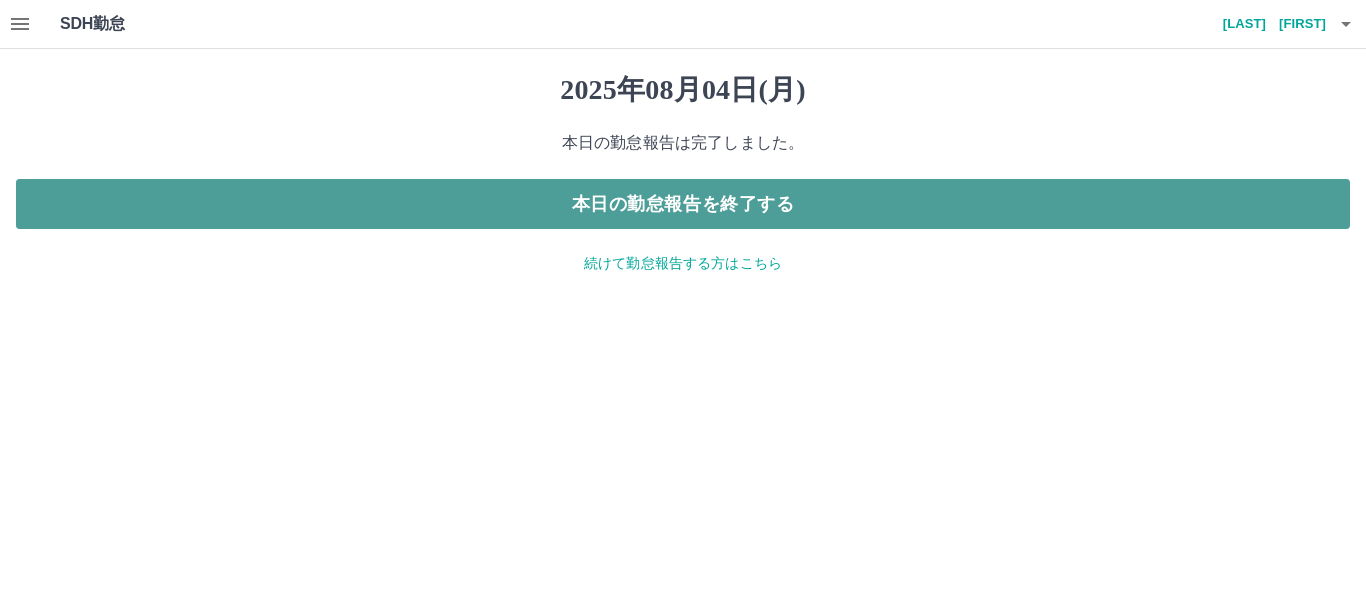 click on "本日の勤怠報告を終了する" at bounding box center [683, 204] 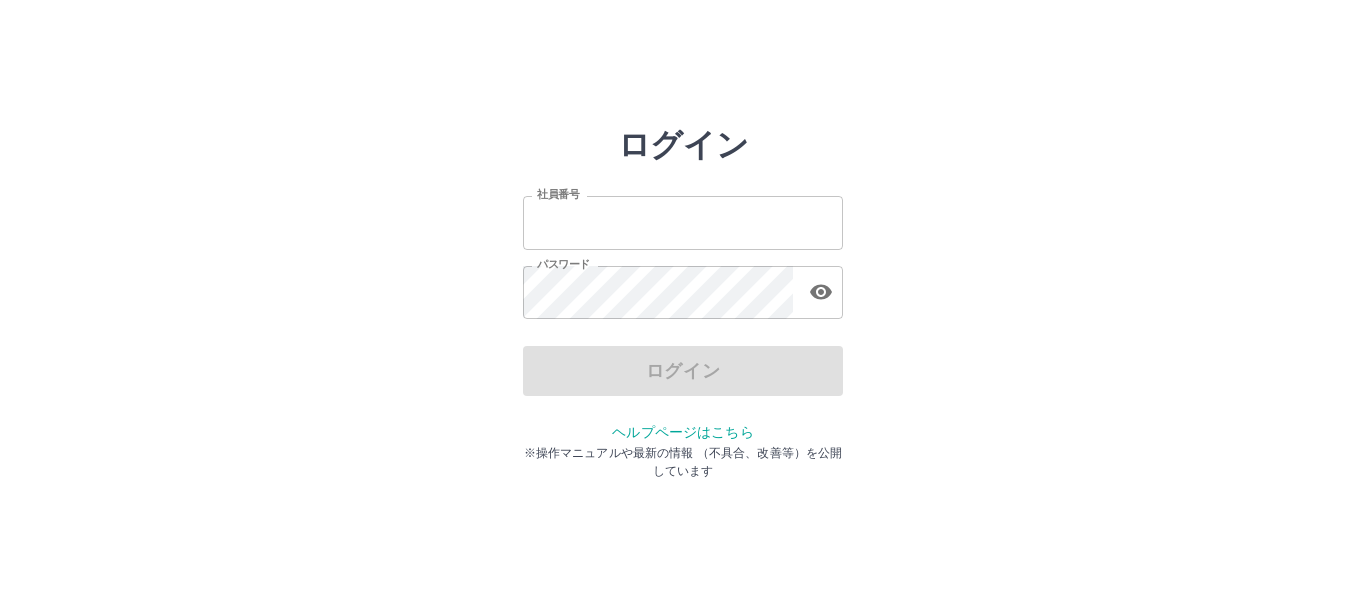 scroll, scrollTop: 0, scrollLeft: 0, axis: both 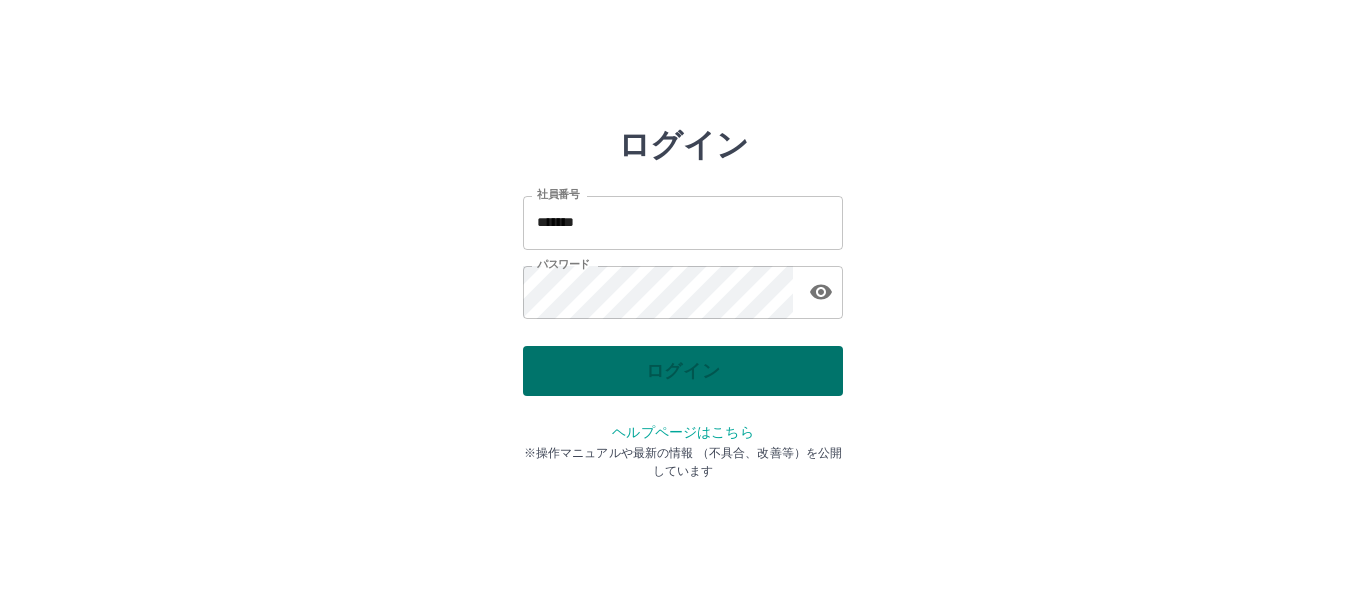 click on "ログイン" at bounding box center (683, 371) 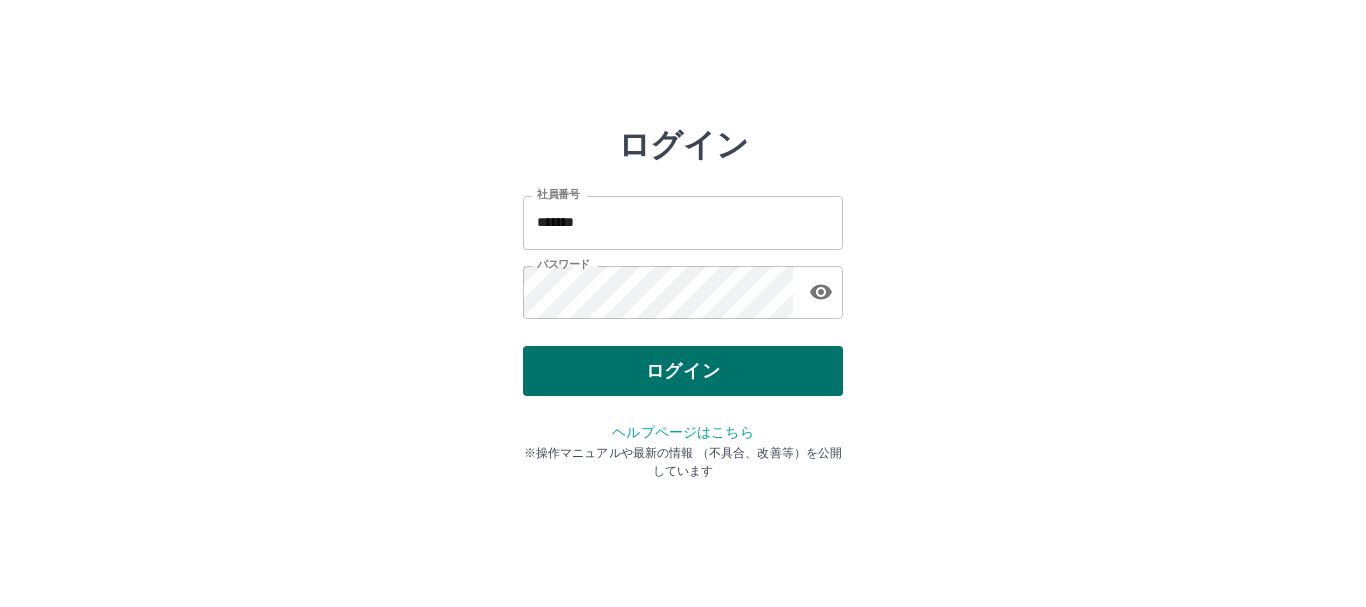 click on "ログイン" at bounding box center (683, 371) 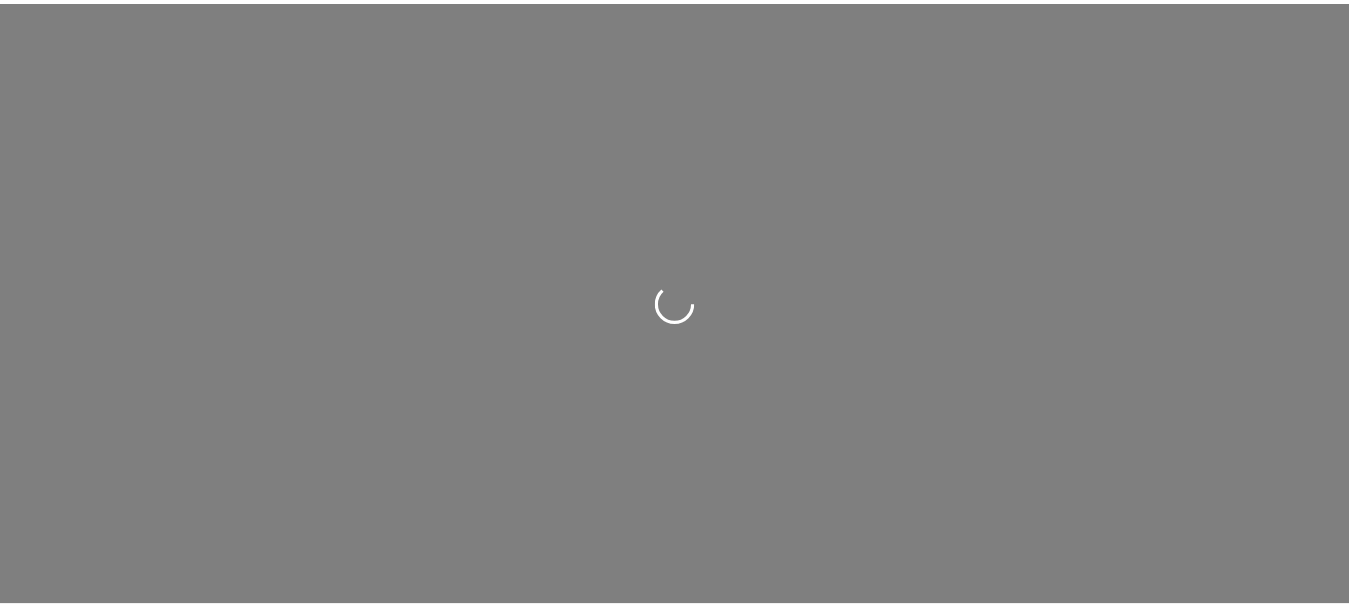 scroll, scrollTop: 0, scrollLeft: 0, axis: both 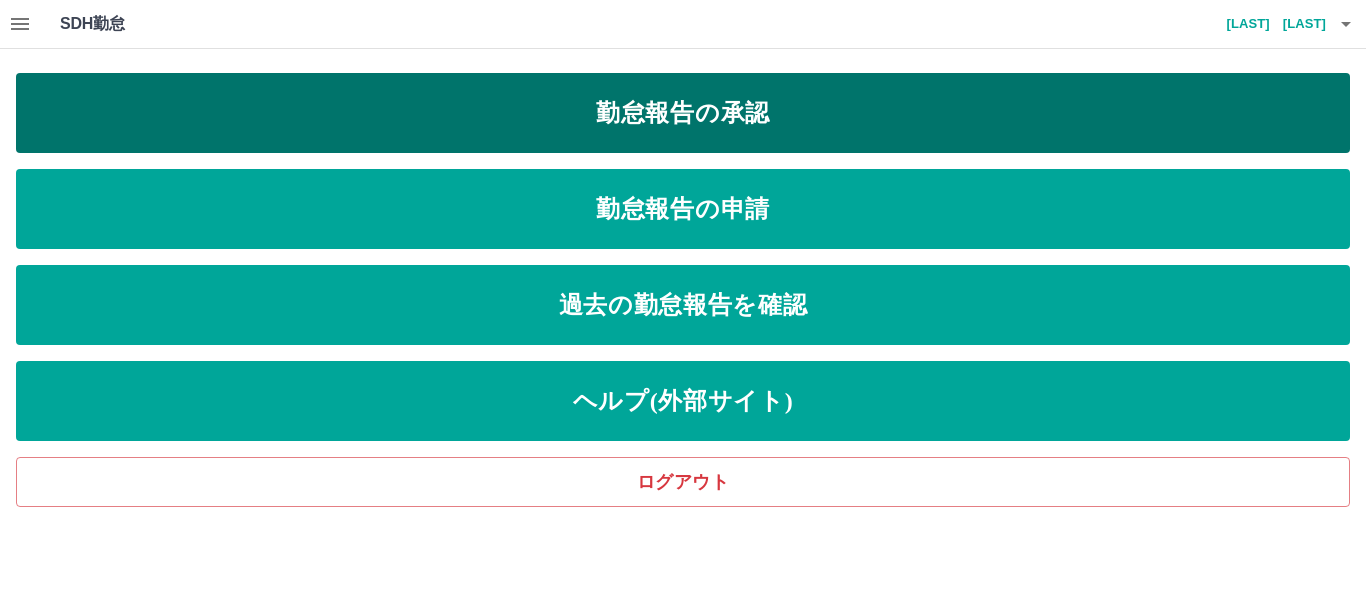 click on "勤怠報告の承認" at bounding box center (683, 113) 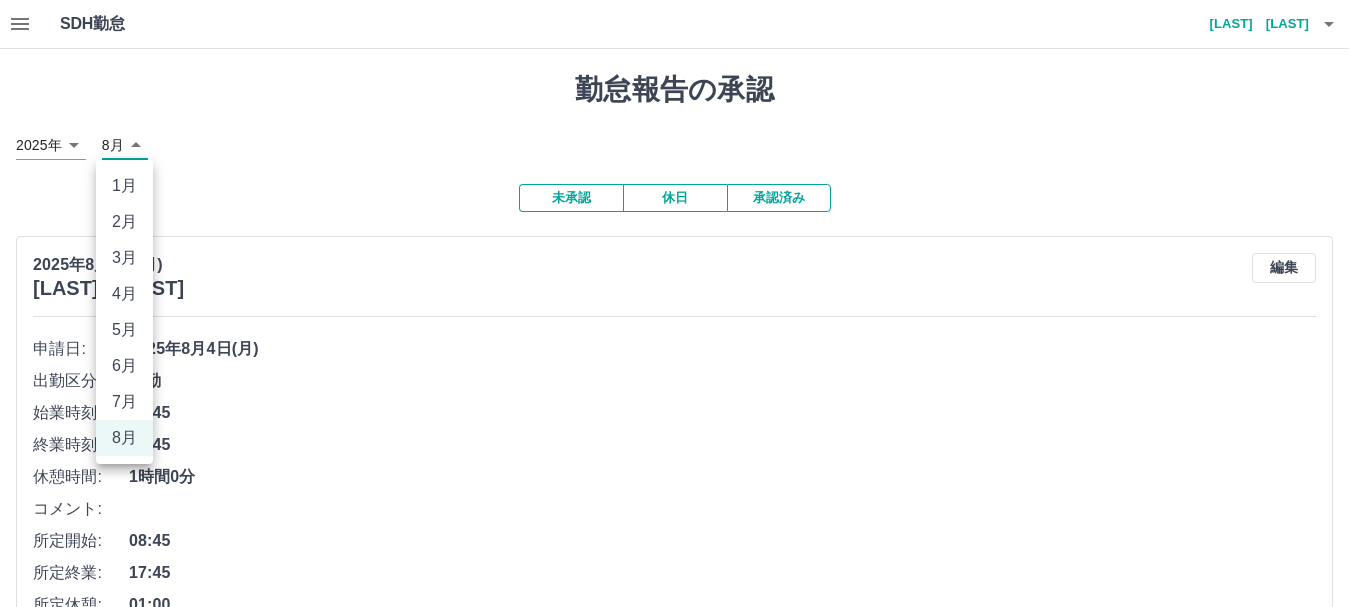 click on "SDH勤怠 藤尾　義和 勤怠報告の承認 2025年 **** 8月 * 未承認 休日 承認済み 2025年8月4日(月) 藤尾　義和 編集 申請日: 2025年8月4日(月) 出勤区分: 出勤 始業時刻: 08:45 終業時刻: 17:45 休憩時間: 1時間0分 コメント: 所定開始: 08:45 所定終業: 17:45 所定休憩: 01:00 所定内: 8時間0分 所定外: 0分 承認する 2025年8月4日(月) 青嶋　幸子 編集 申請日: 2025年8月4日(月) 出勤区分: 出勤 始業時刻: 08:45 終業時刻: 17:30 休憩時間: 1時間0分 コメント: 所定開始: 08:45 所定終業: 17:30 所定休憩: 01:00 所定内: 7時間45分 所定外: 0分 承認する 2025年8月4日(月) 曽川　智子 編集 申請日: 2025年8月4日(月) 出勤区分: 出勤 始業時刻: 09:00 終業時刻: 17:30 休憩時間: 1時間0分 コメント: 所定開始: 09:00 所定終業: 17:30 所定休憩: 01:00 所定内: 7時間30分 所定外: 0分 承認する 2025年8月3日(日) 浅見　晶子 編集 申請日:" at bounding box center [683, 1787] 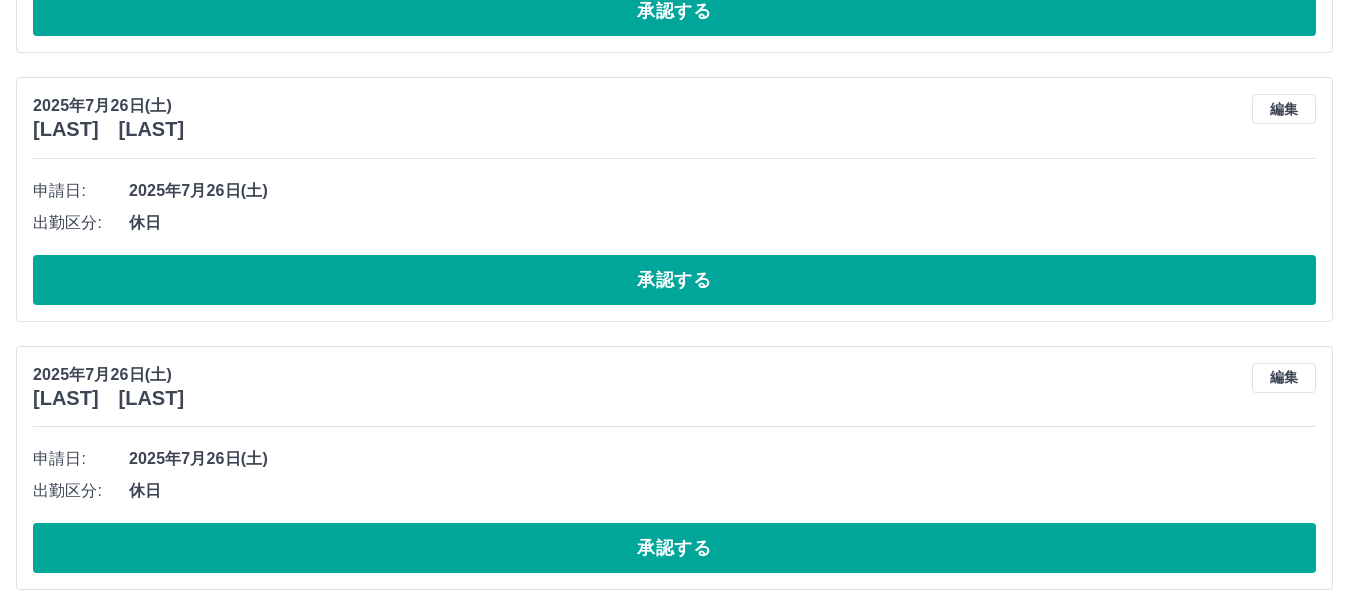 scroll, scrollTop: 704, scrollLeft: 0, axis: vertical 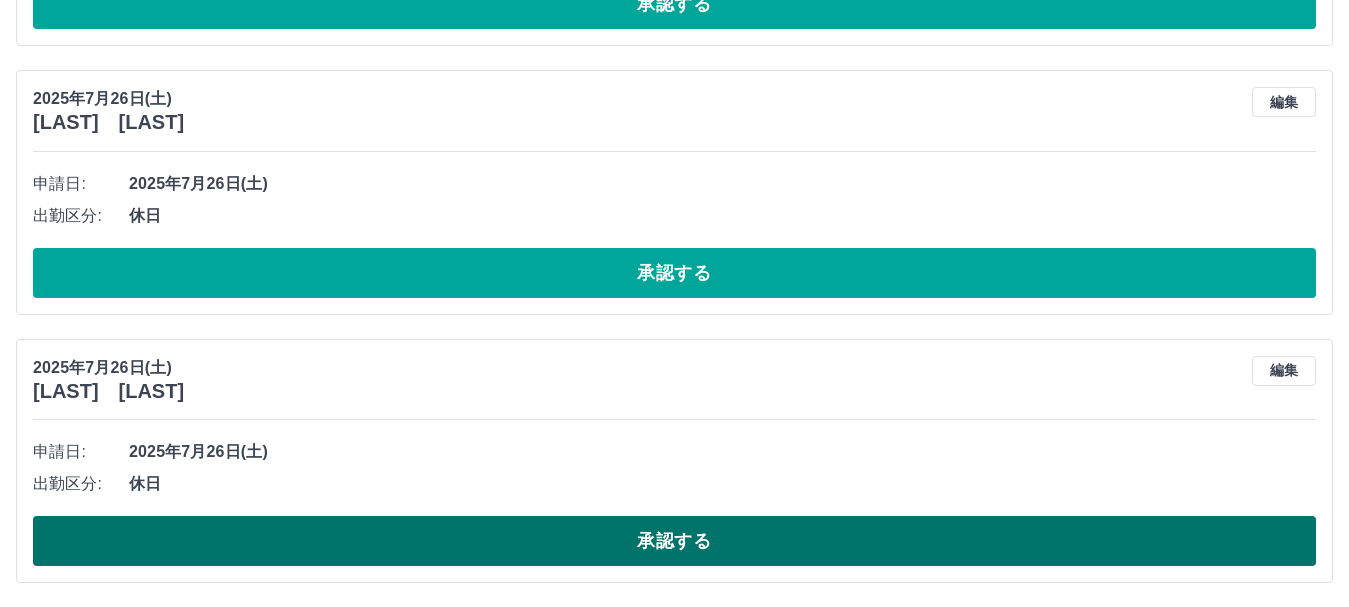click on "承認する" at bounding box center (674, 541) 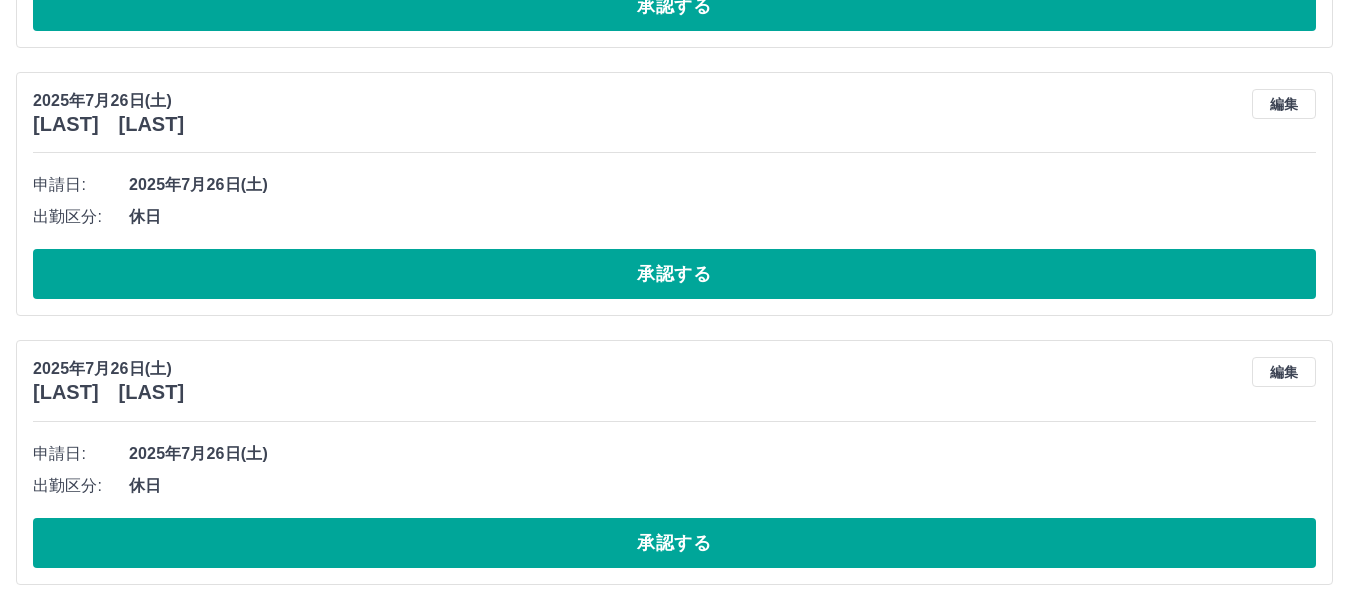 scroll, scrollTop: 436, scrollLeft: 0, axis: vertical 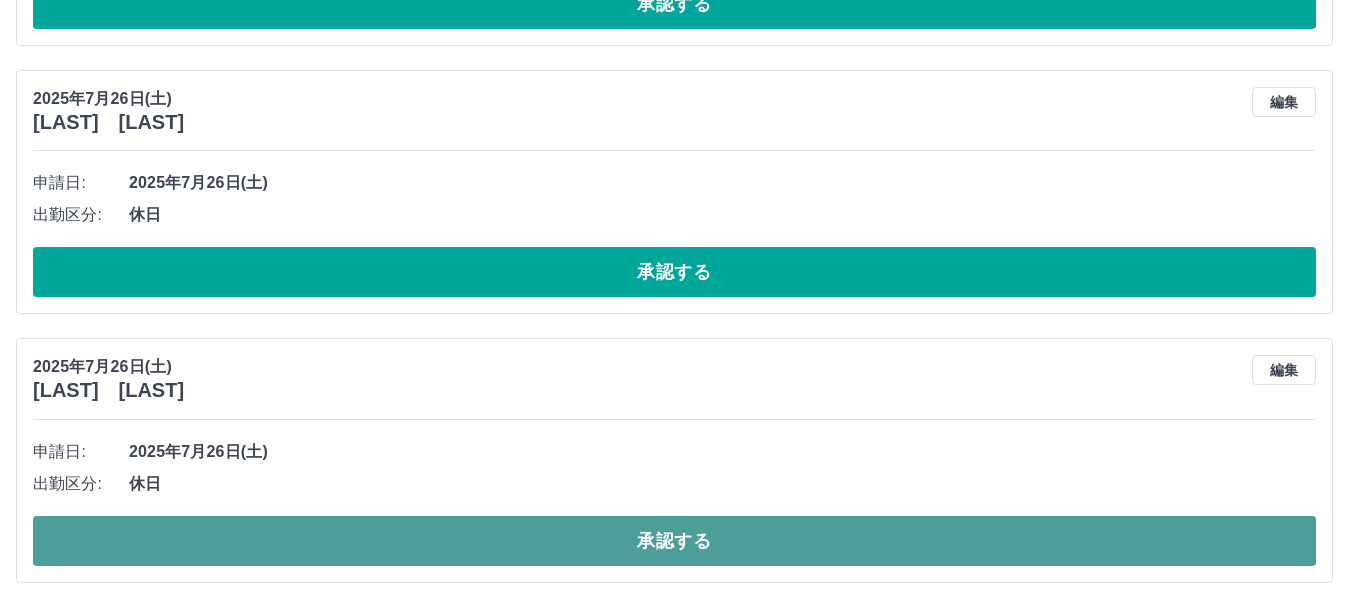 click on "承認する" at bounding box center [674, 541] 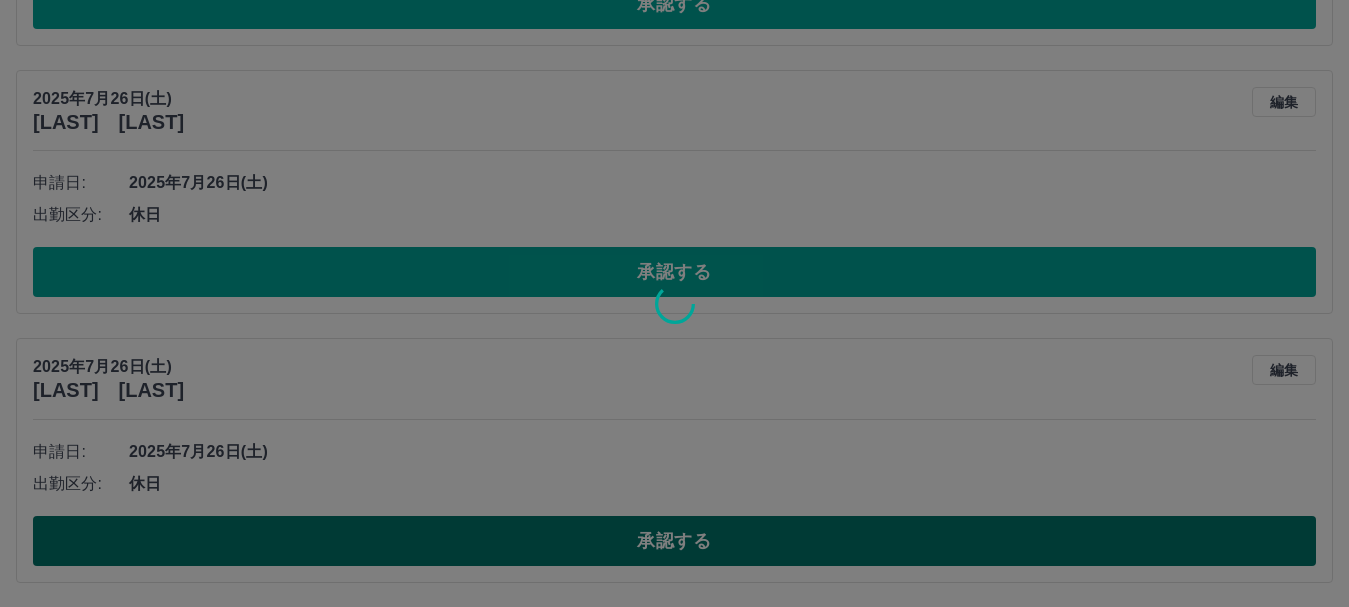scroll, scrollTop: 167, scrollLeft: 0, axis: vertical 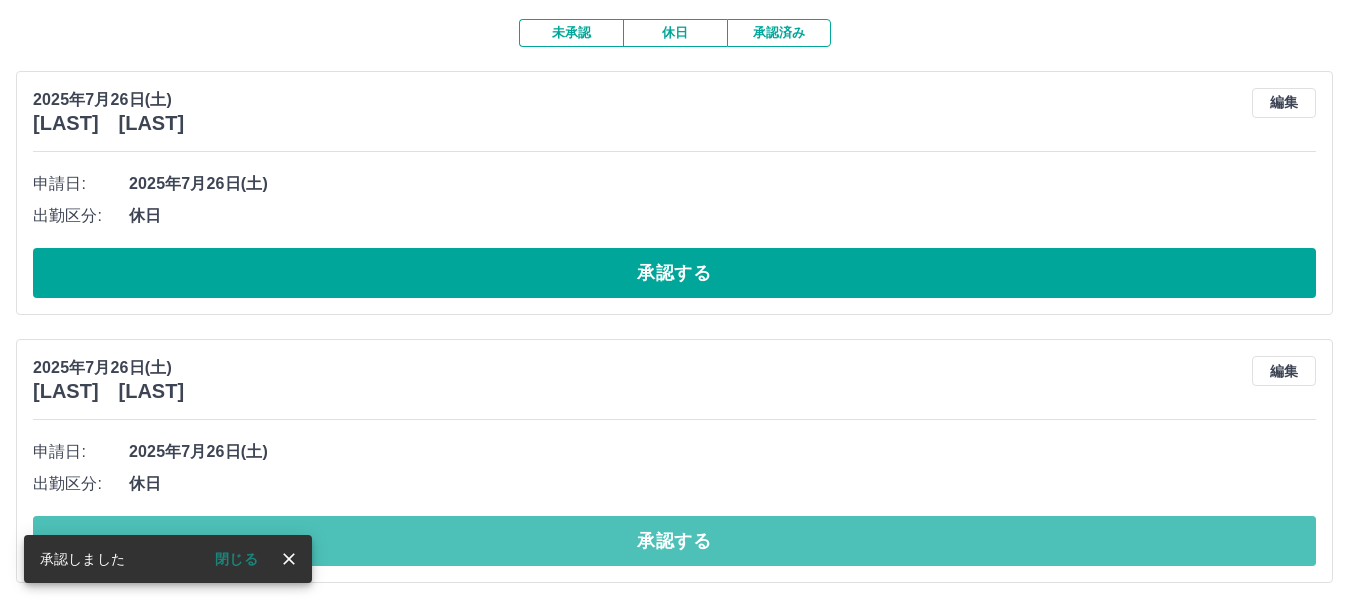 click on "承認する" at bounding box center (674, 541) 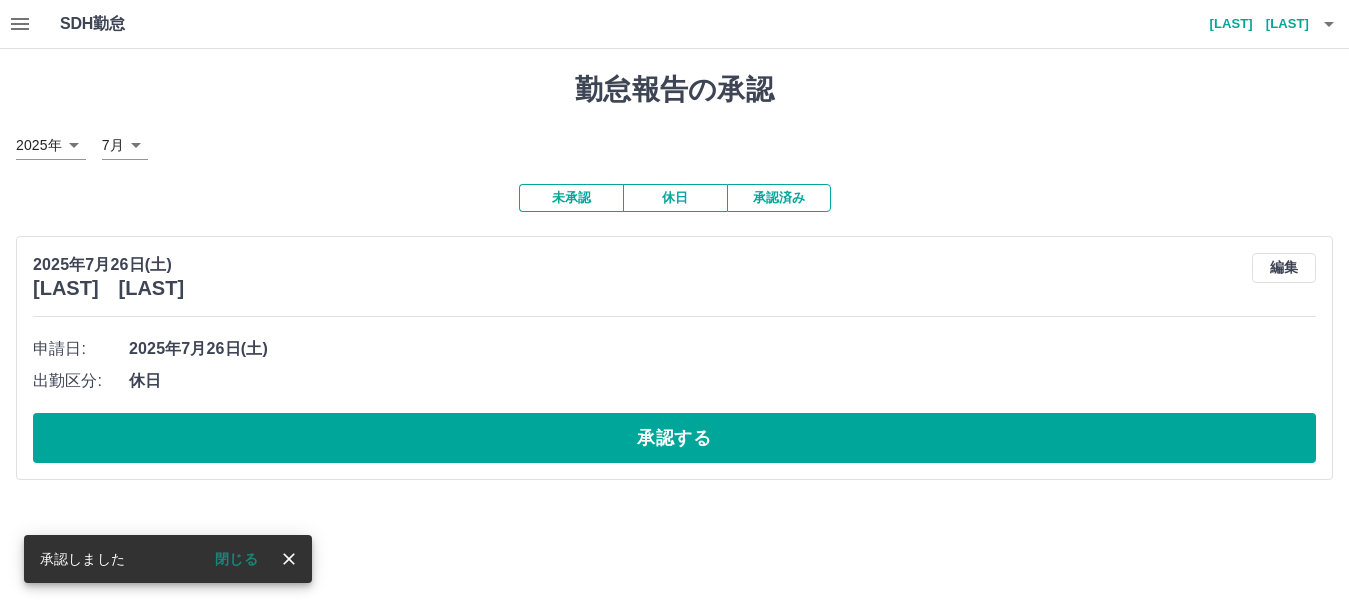 scroll, scrollTop: 0, scrollLeft: 0, axis: both 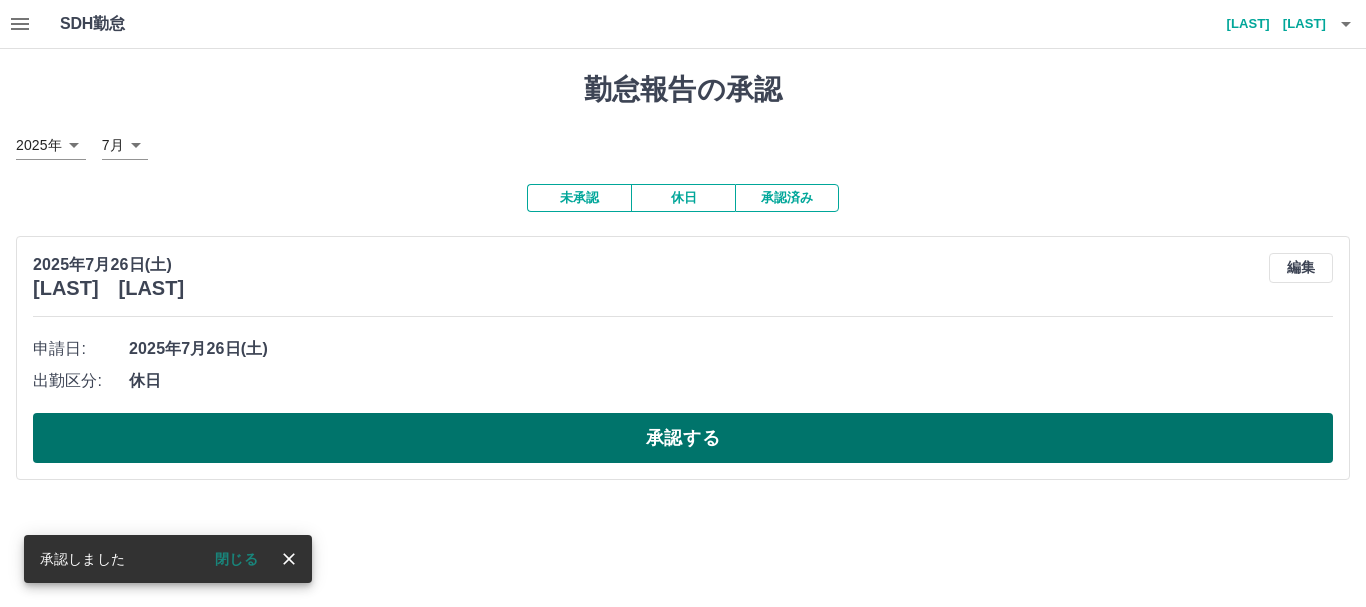 click on "承認する" at bounding box center [683, 438] 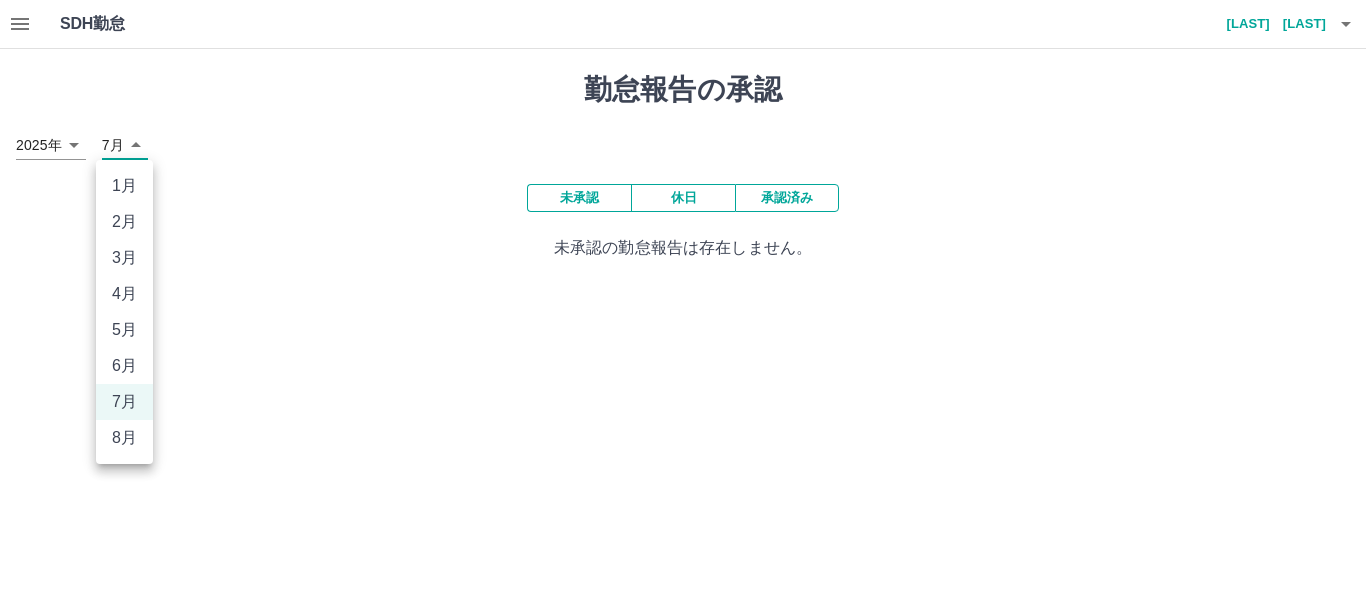 click on "SDH勤怠 藤尾　義和 勤怠報告の承認 2025年 **** 7月 * 未承認 休日 承認済み 未承認の勤怠報告は存在しません。 SDH勤怠 1月 2月 3月 4月 5月 6月 7月 8月" at bounding box center (683, 142) 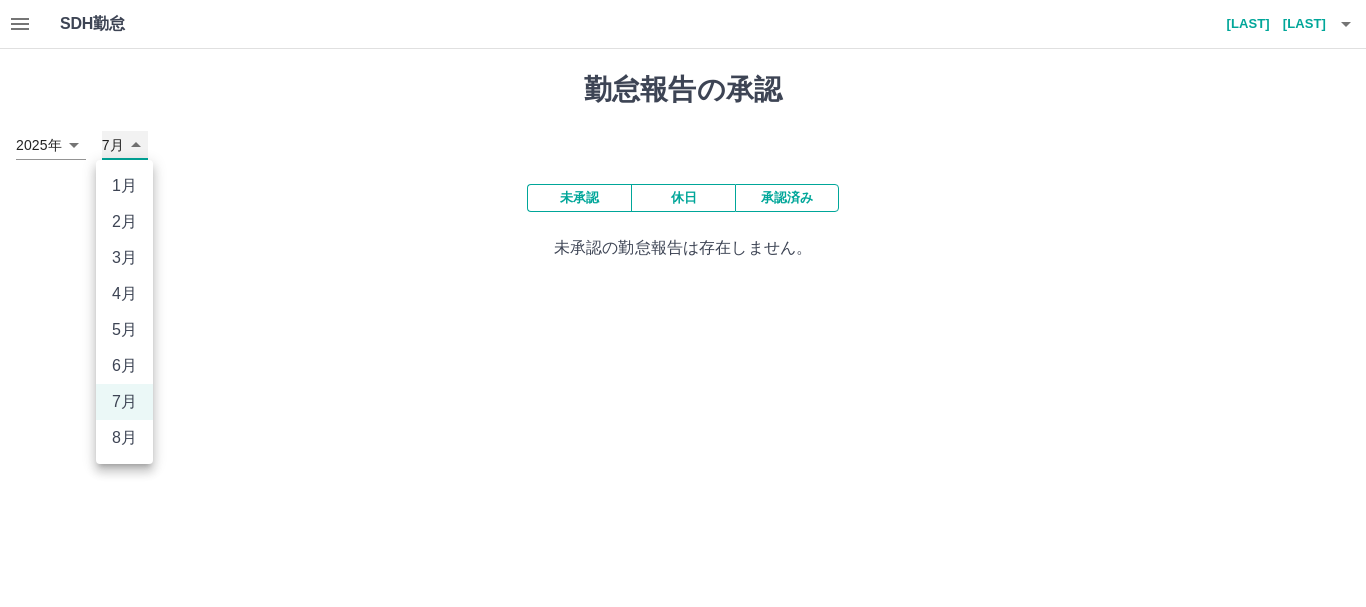 type on "*" 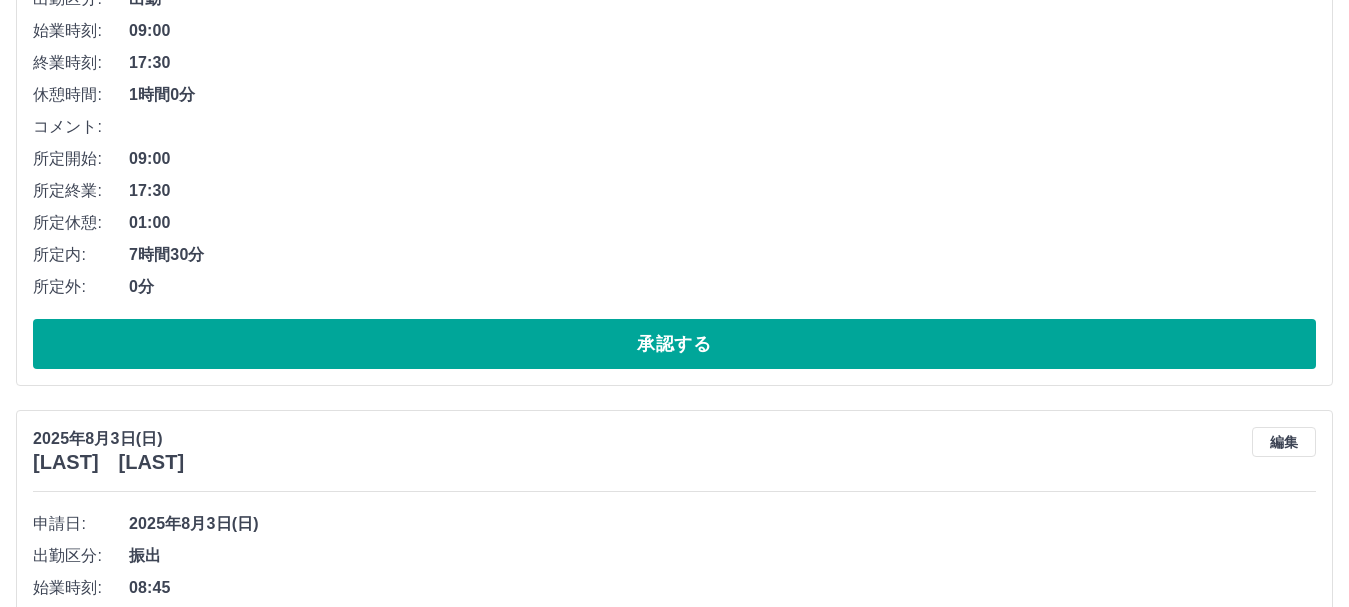 scroll, scrollTop: 2969, scrollLeft: 0, axis: vertical 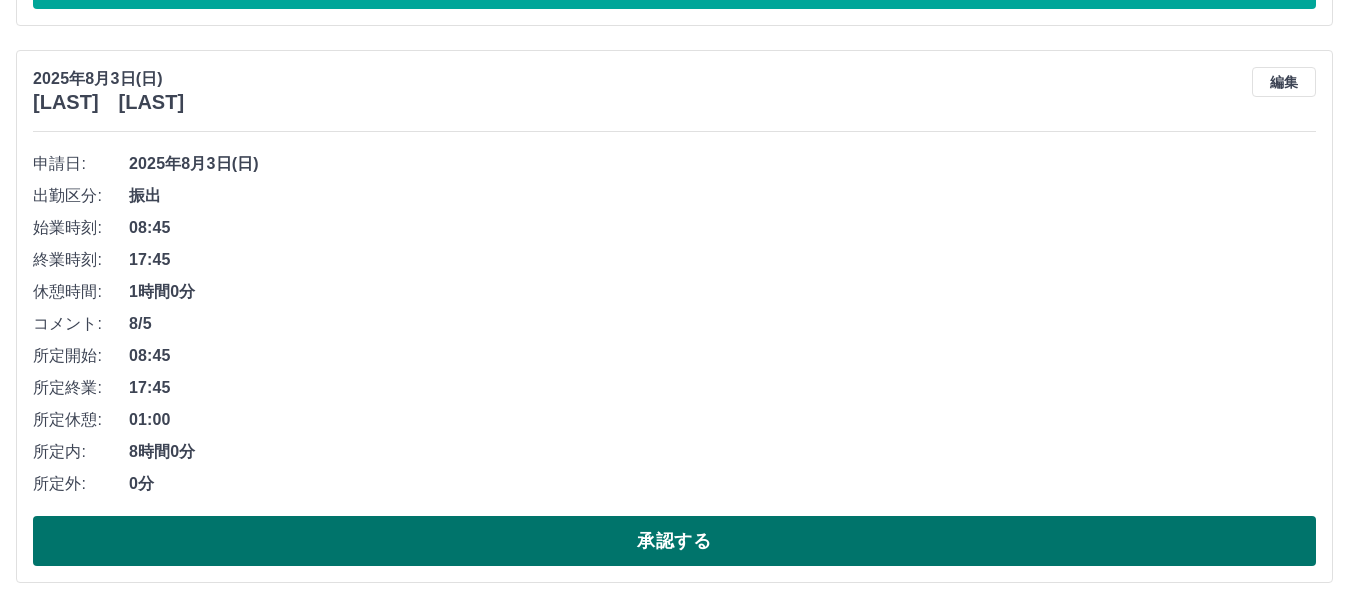 click on "承認する" at bounding box center [674, 541] 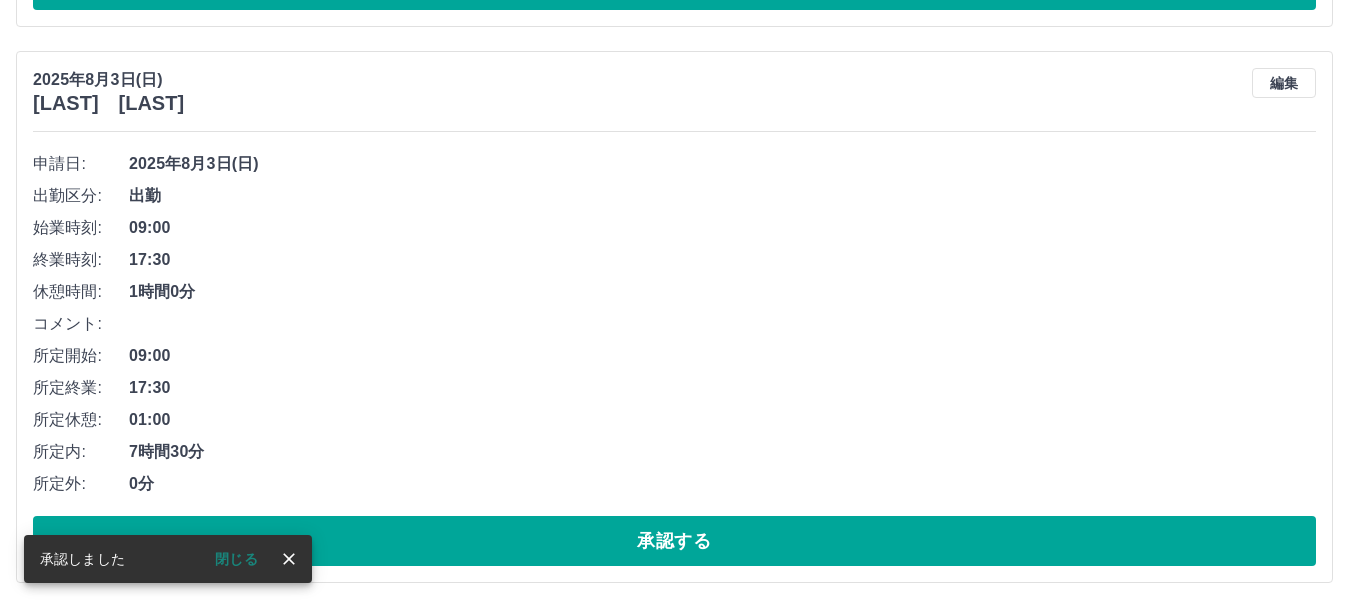 scroll, scrollTop: 2412, scrollLeft: 0, axis: vertical 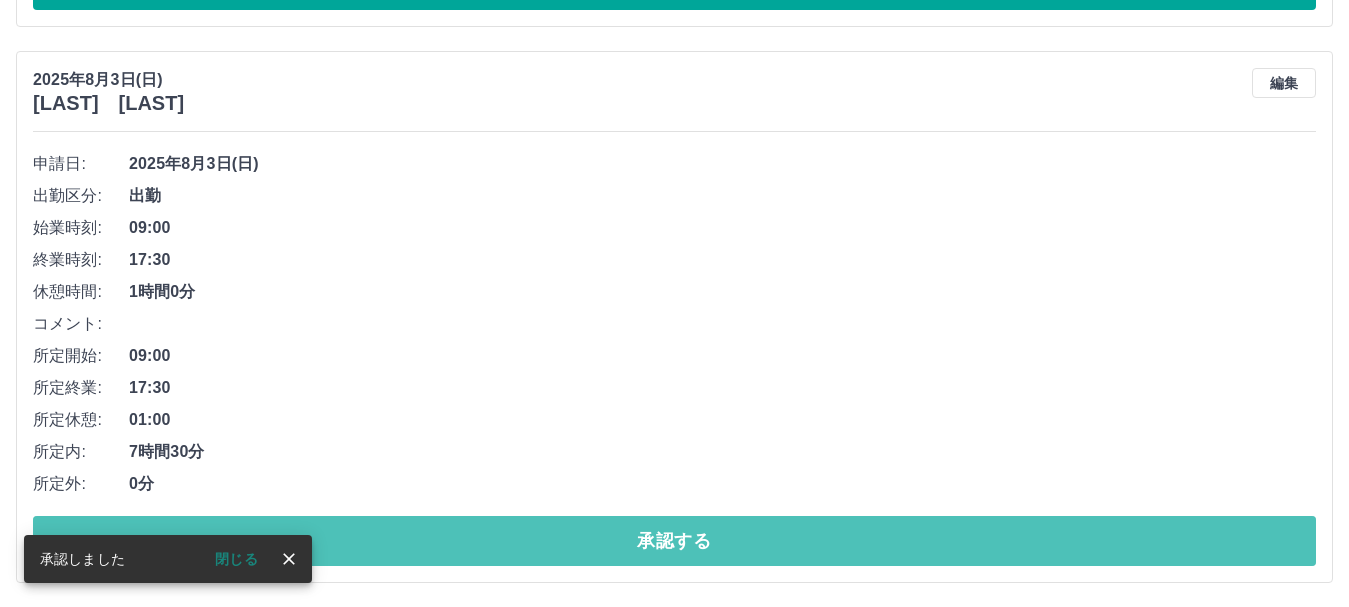 click on "承認する" at bounding box center [674, 541] 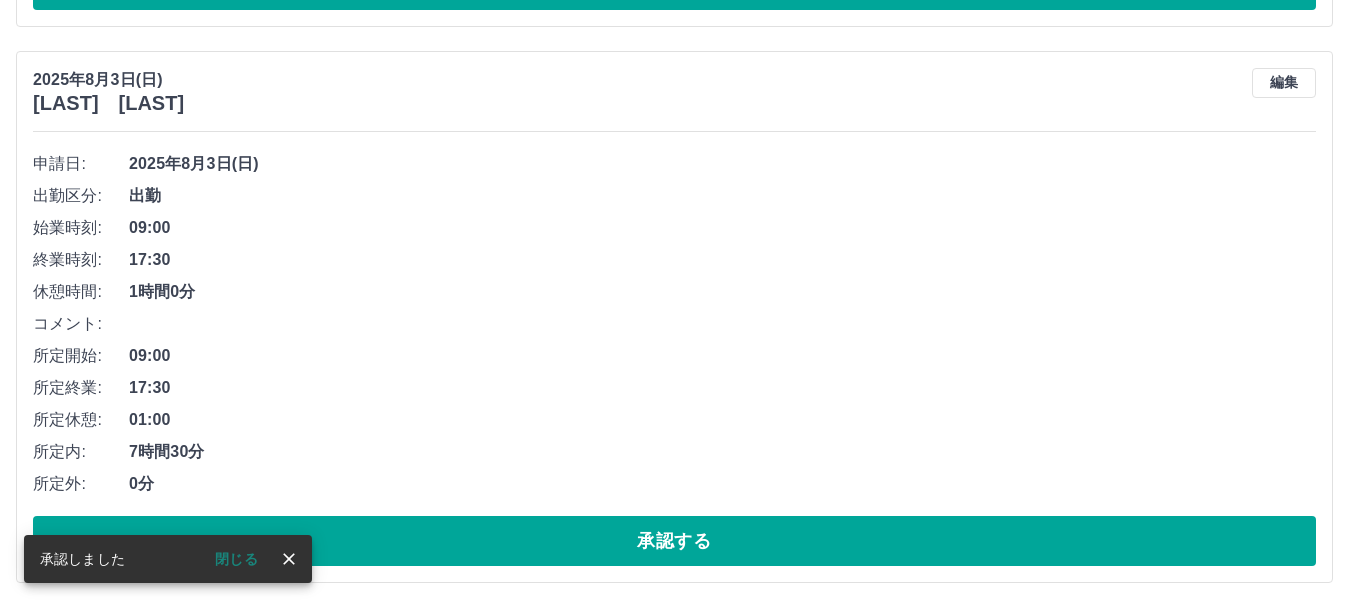 scroll, scrollTop: 1856, scrollLeft: 0, axis: vertical 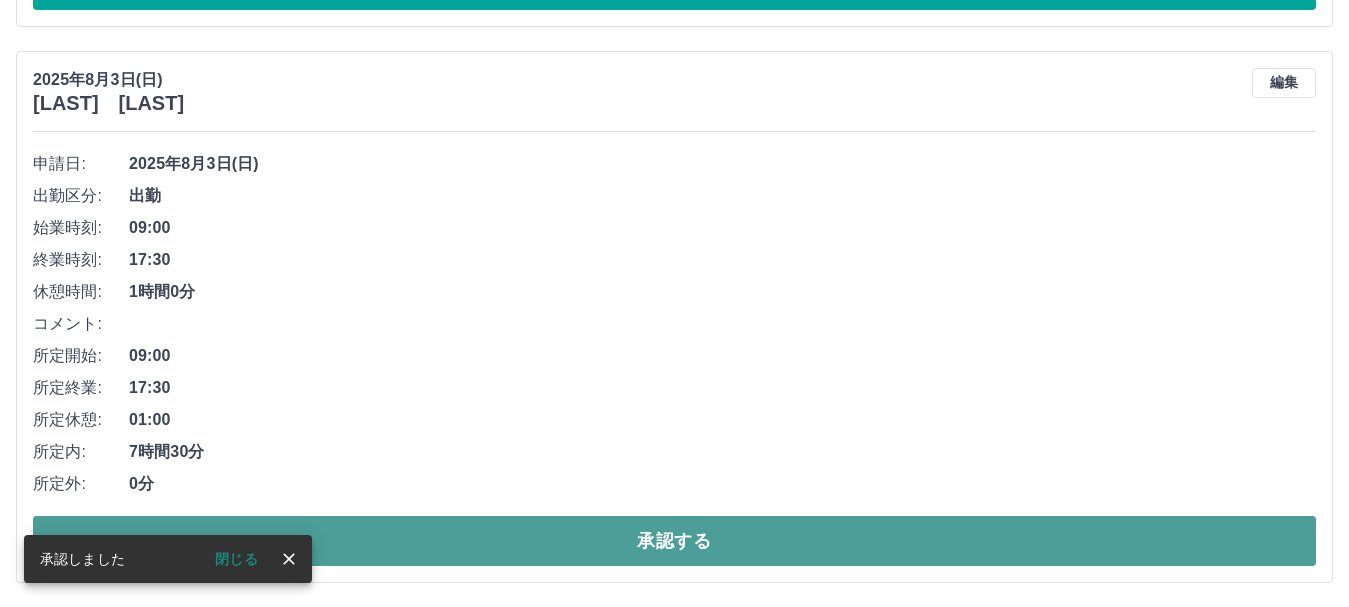 click on "承認する" at bounding box center [674, 541] 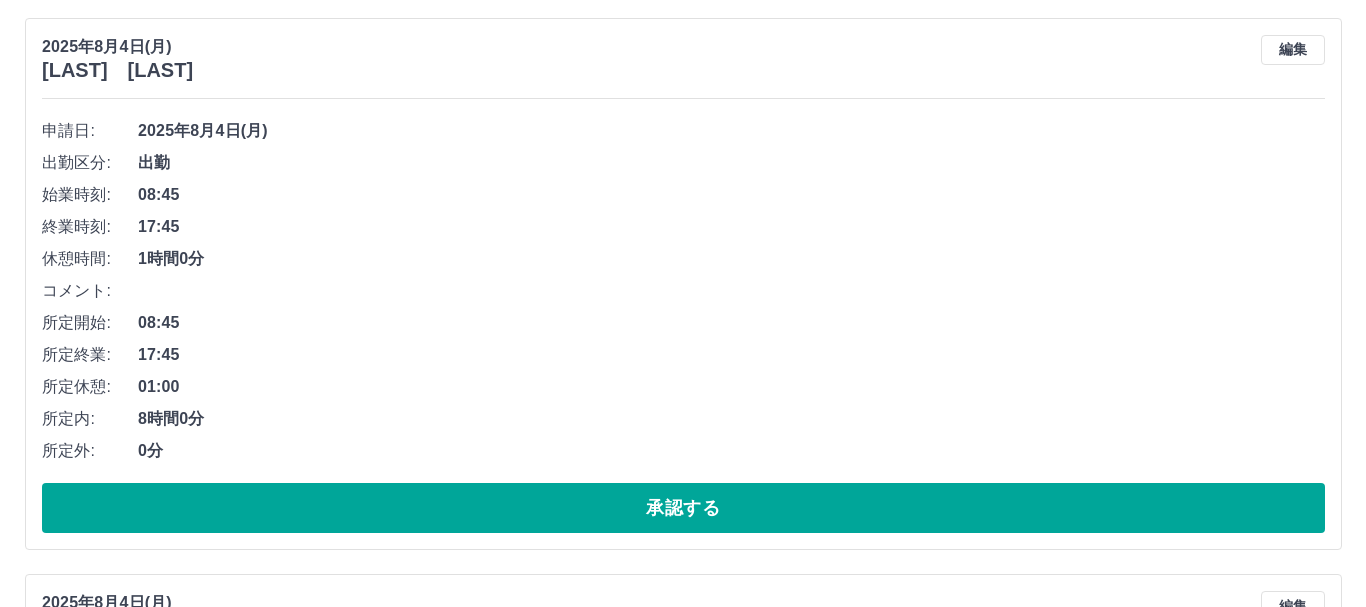 scroll, scrollTop: 0, scrollLeft: 0, axis: both 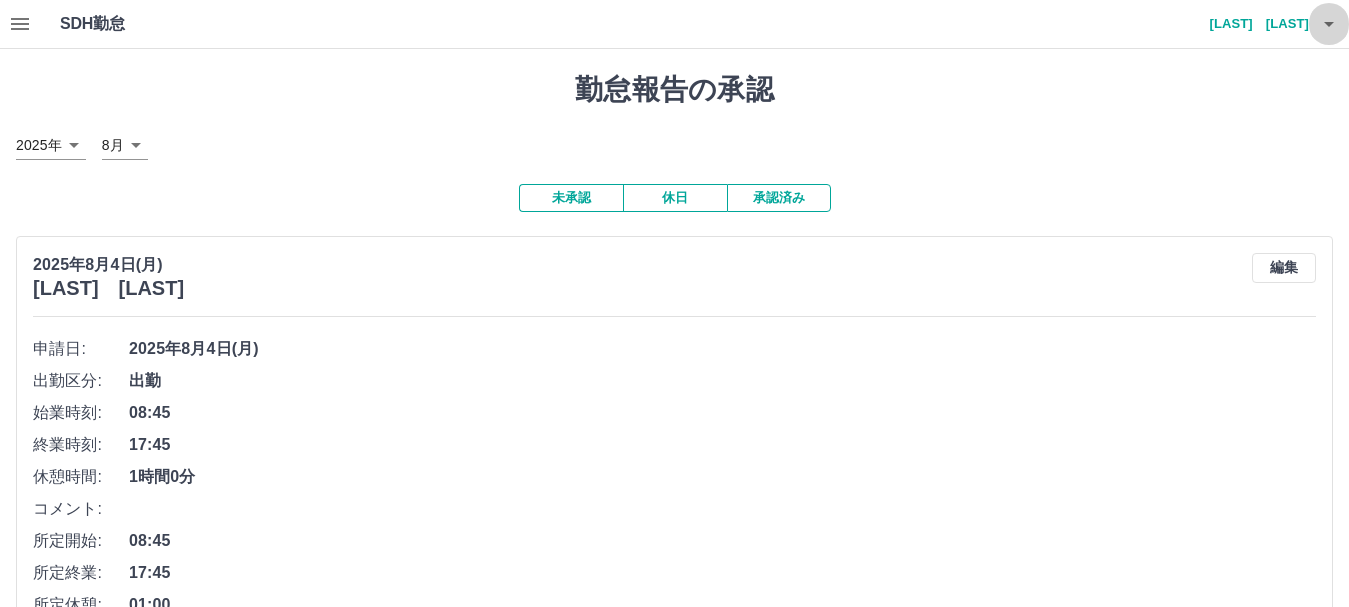 click 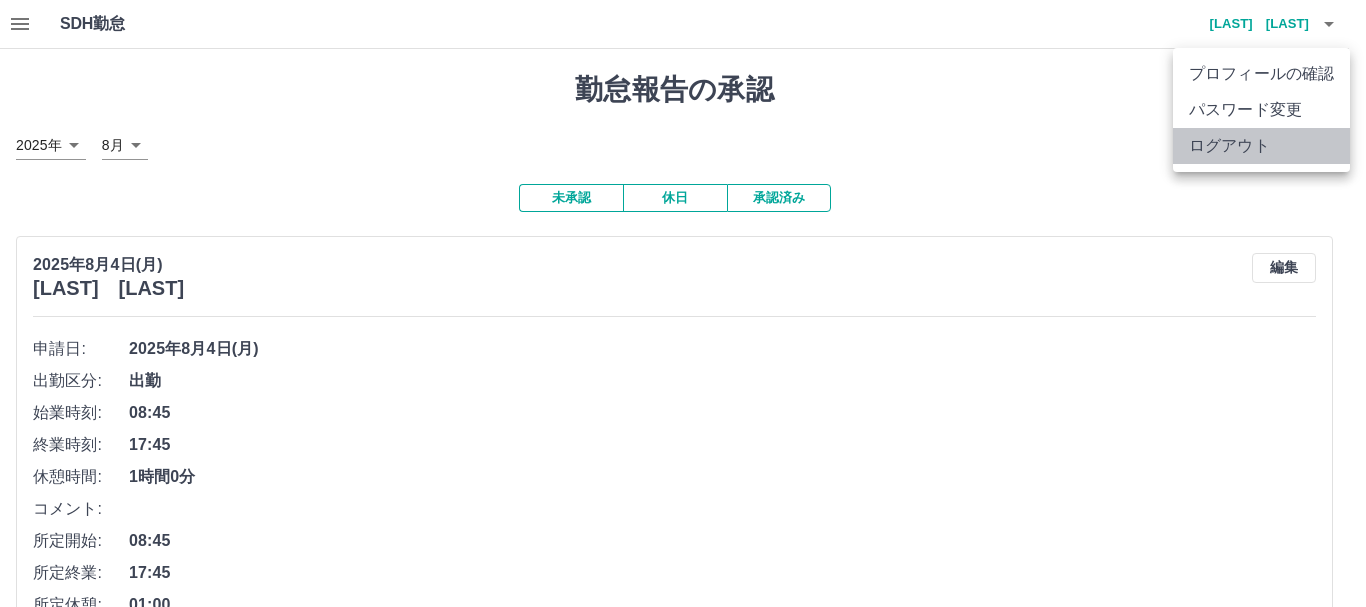 click on "ログアウト" at bounding box center (1261, 146) 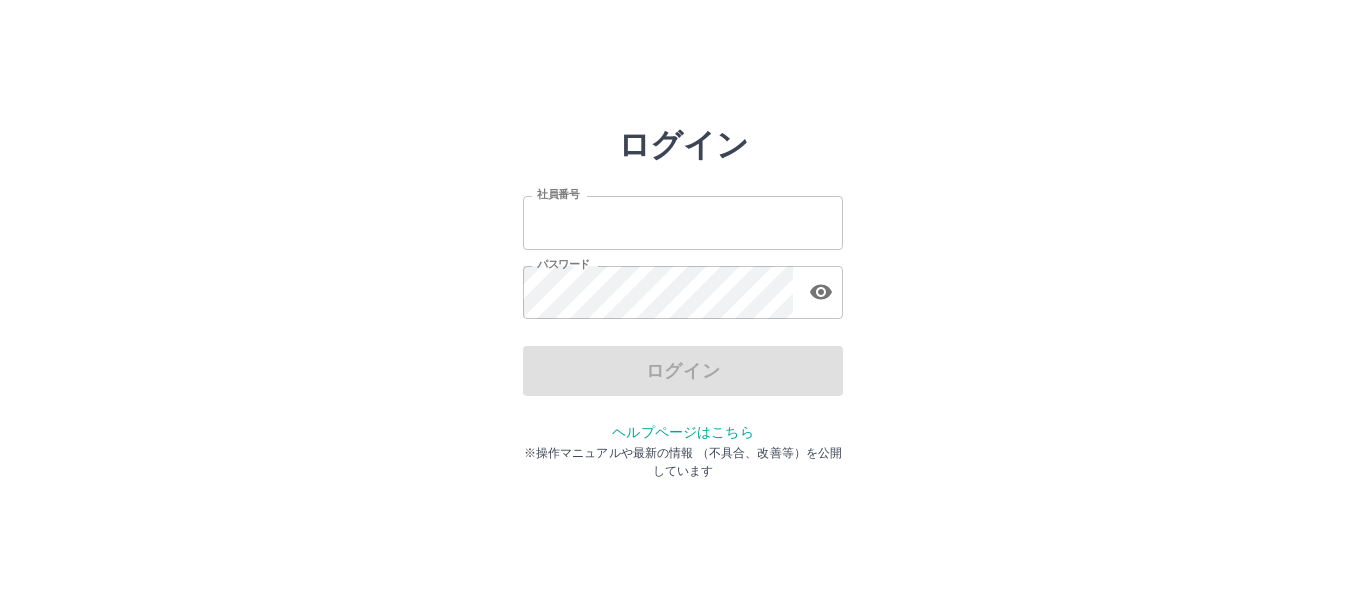 scroll, scrollTop: 0, scrollLeft: 0, axis: both 